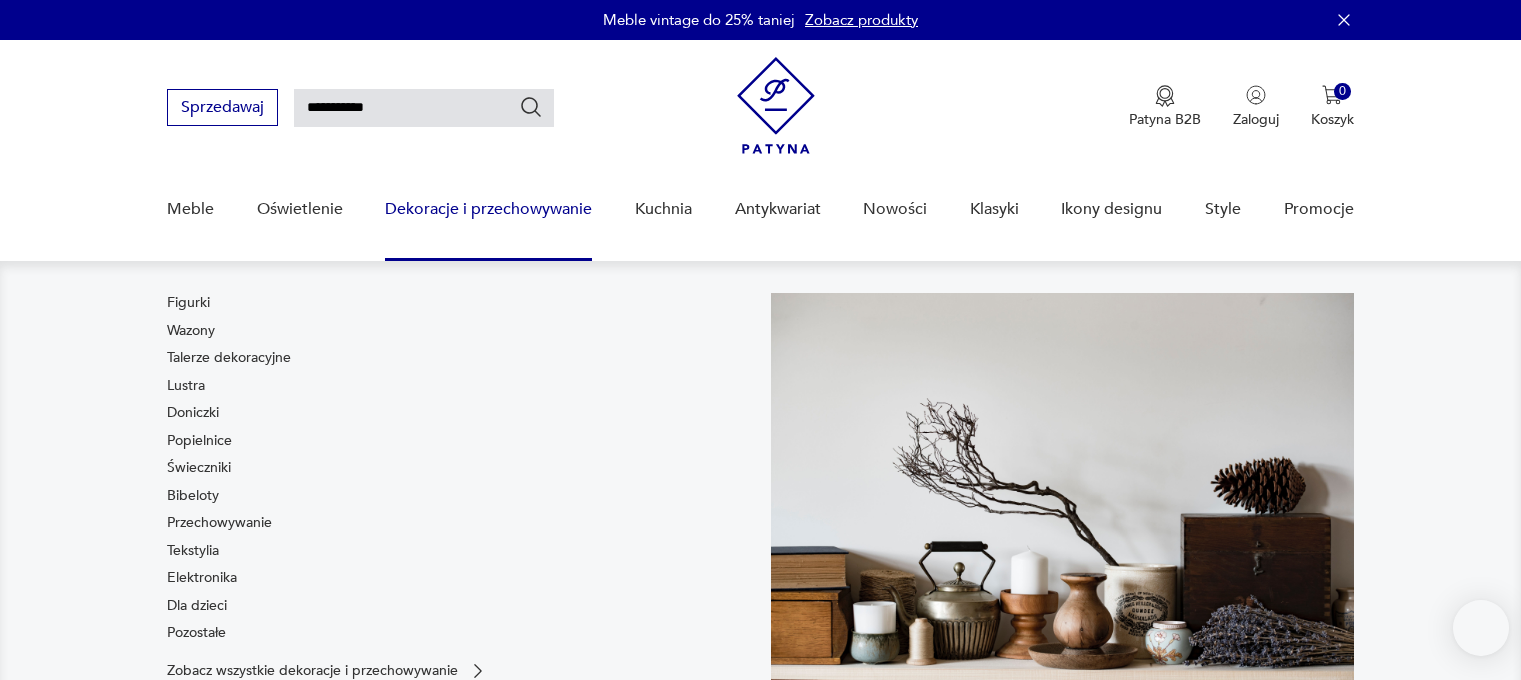 scroll, scrollTop: 71, scrollLeft: 0, axis: vertical 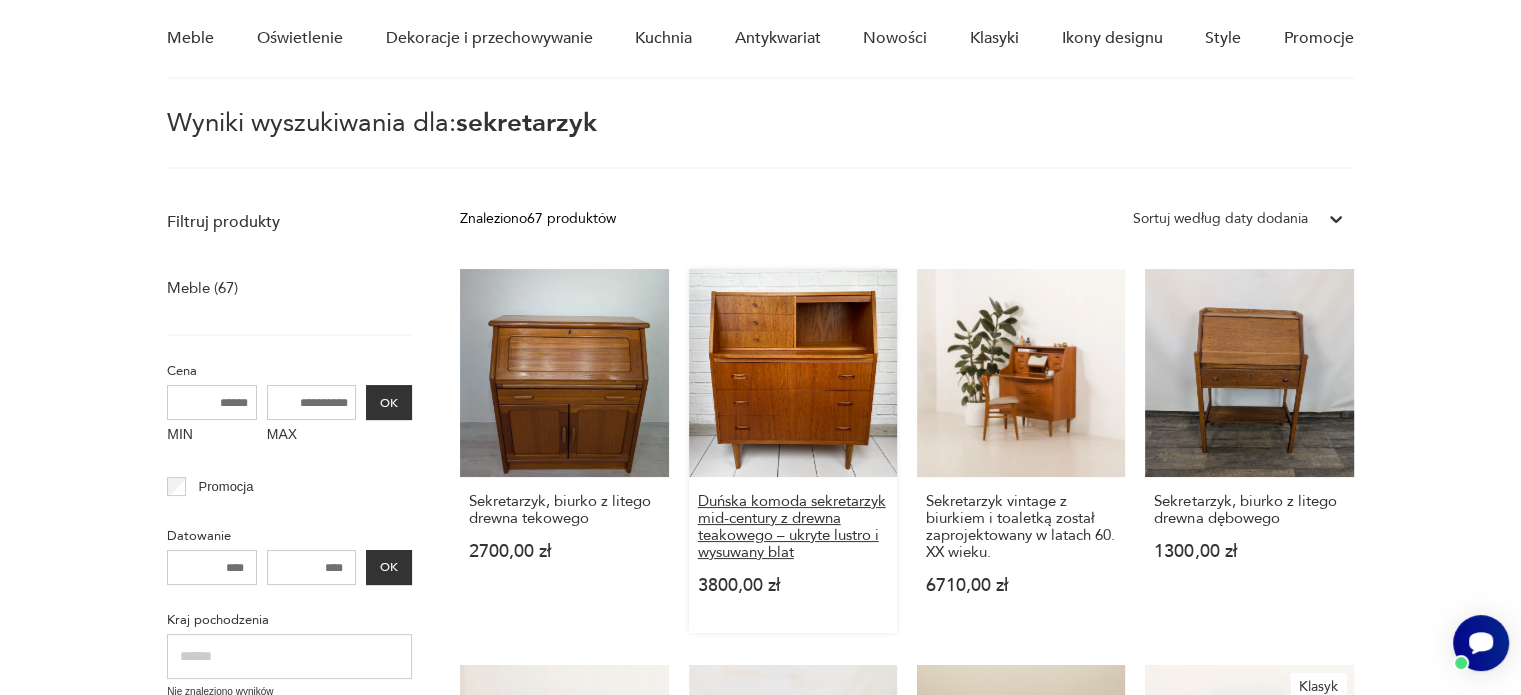 click on "Duńska komoda sekretarzyk mid-century z drewna teakowego – ukryte lustro i wysuwany blat" at bounding box center (793, 527) 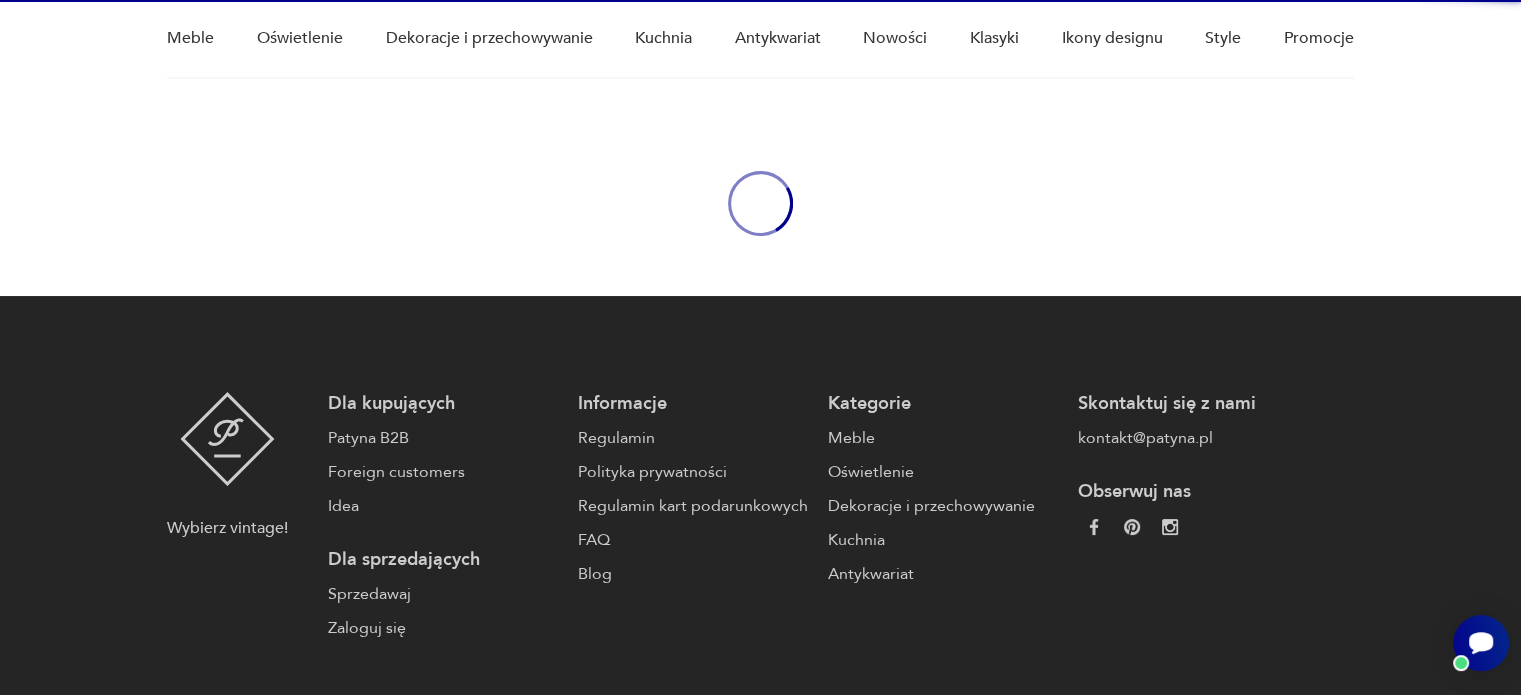 scroll, scrollTop: 0, scrollLeft: 0, axis: both 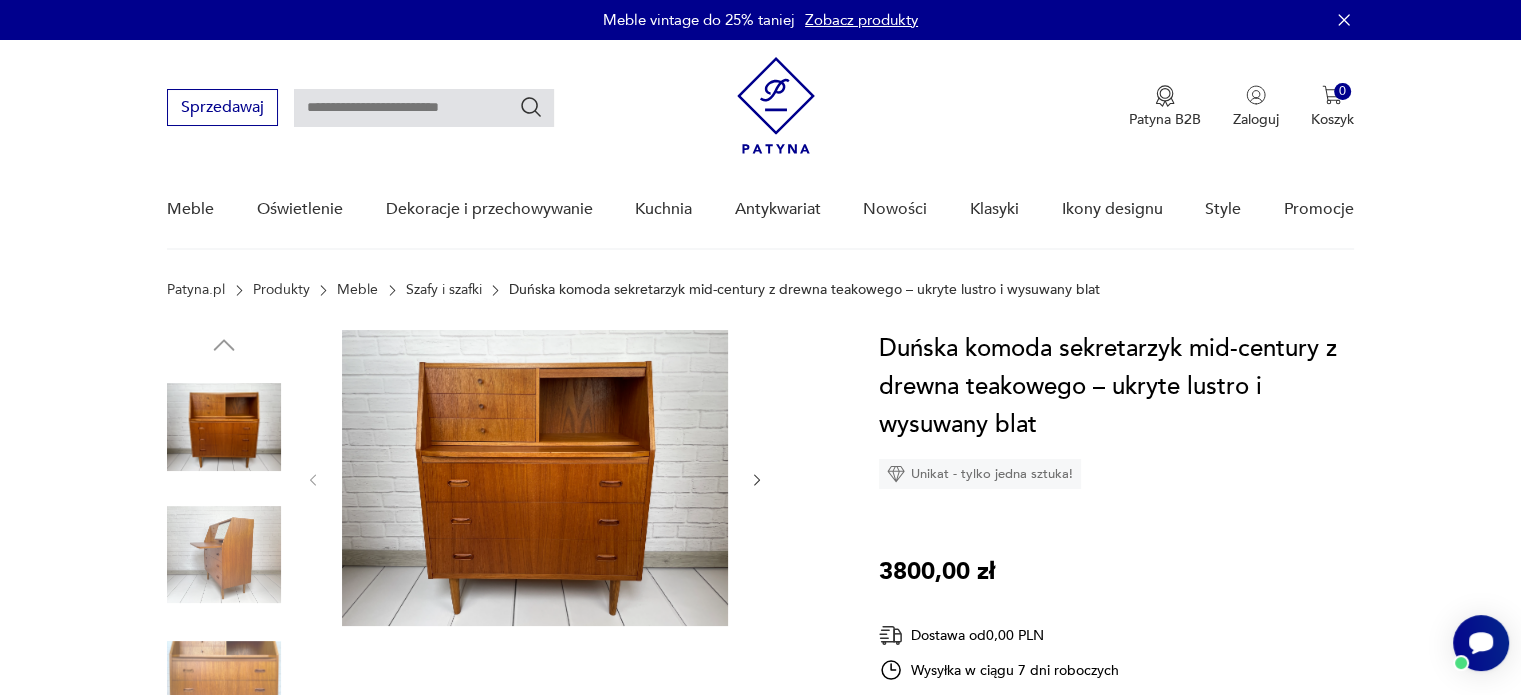 type on "**********" 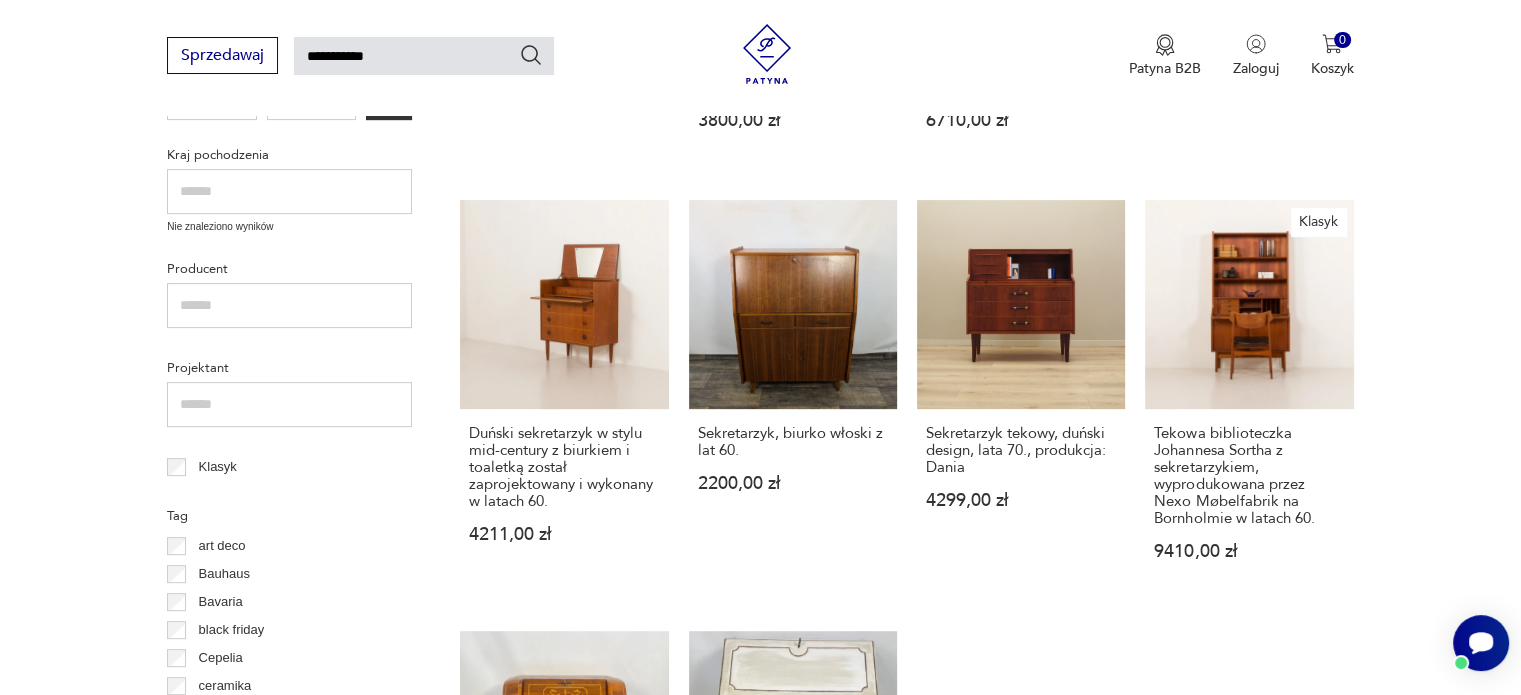 scroll, scrollTop: 671, scrollLeft: 0, axis: vertical 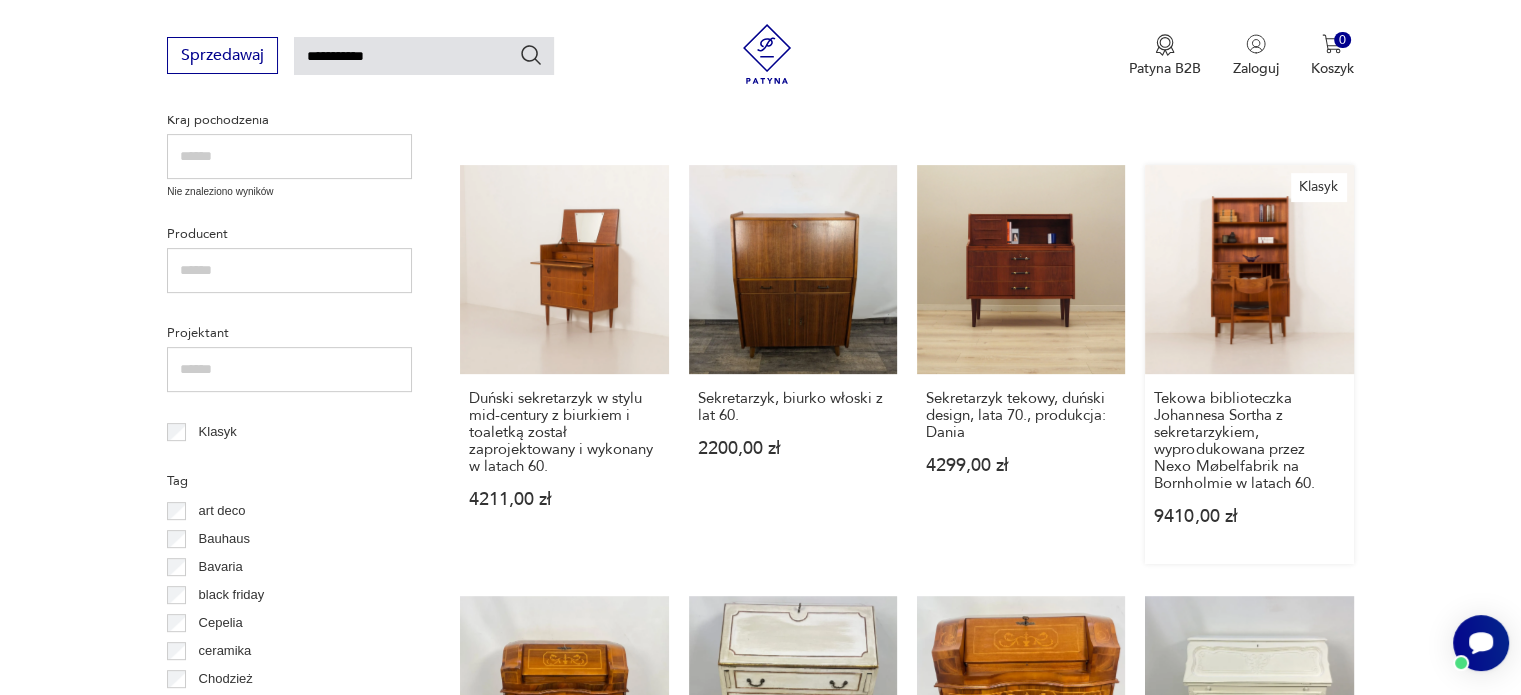 click on "Klasyk Tekowa biblioteczka [FIRST] [LAST] z sekretarzykiem, wyprodukowana przez Nexo Møbelfabrik na Bornholmie w latach 60. 9410,00 zł" at bounding box center (1249, 364) 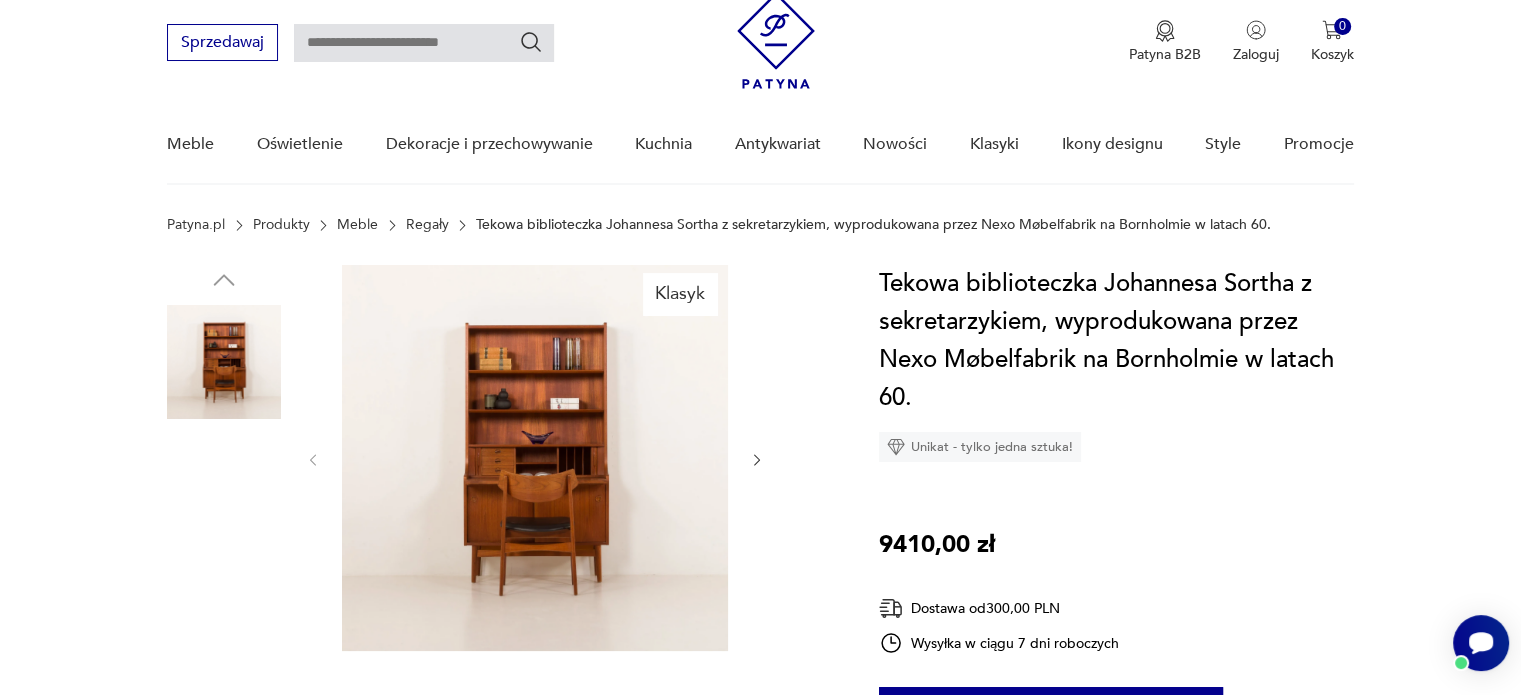 scroll, scrollTop: 100, scrollLeft: 0, axis: vertical 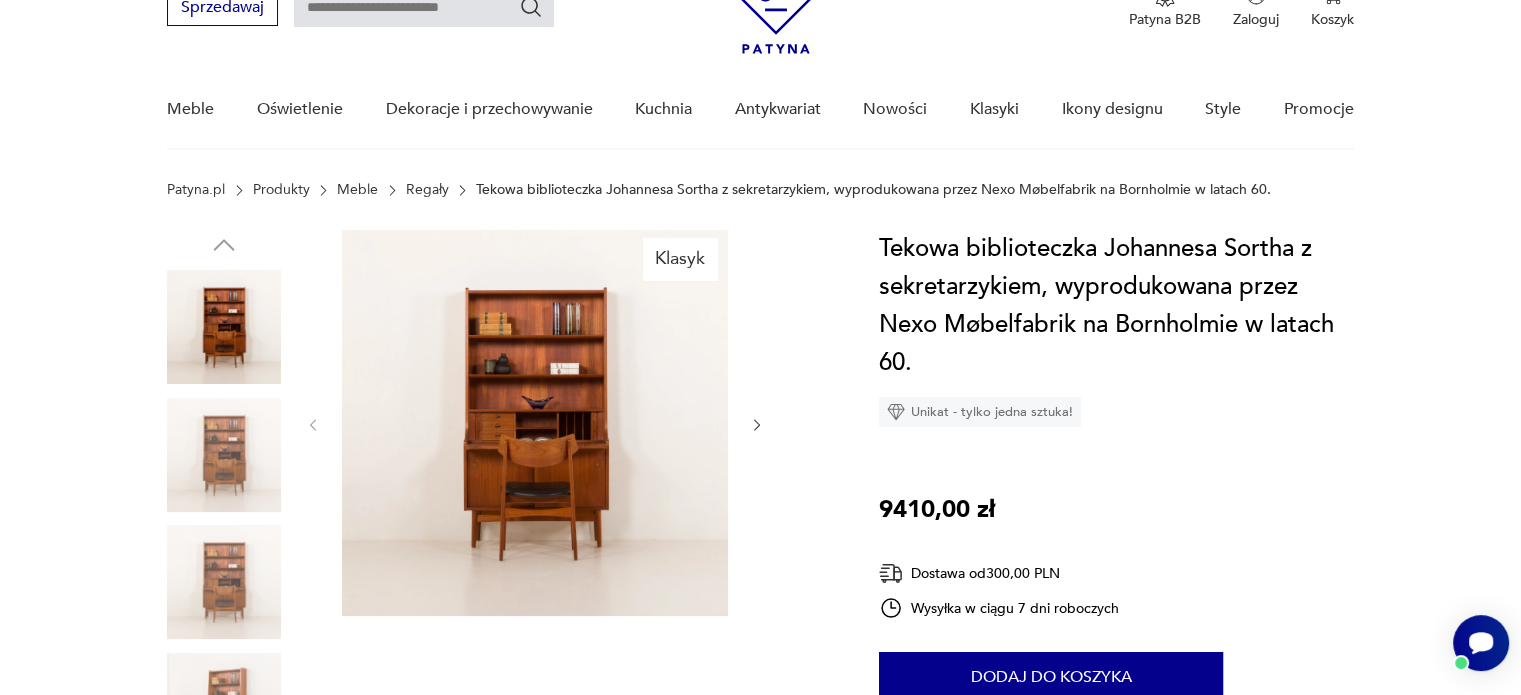 type on "**********" 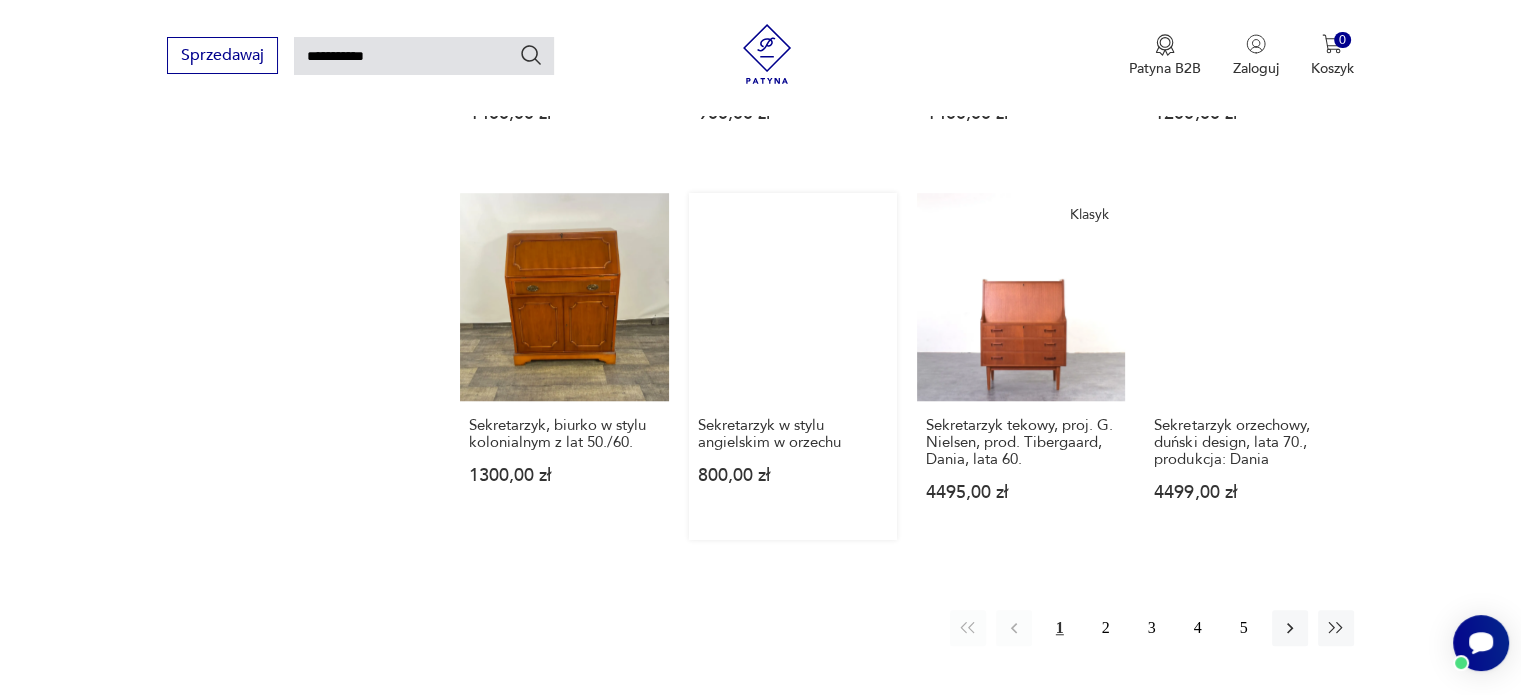 scroll, scrollTop: 1471, scrollLeft: 0, axis: vertical 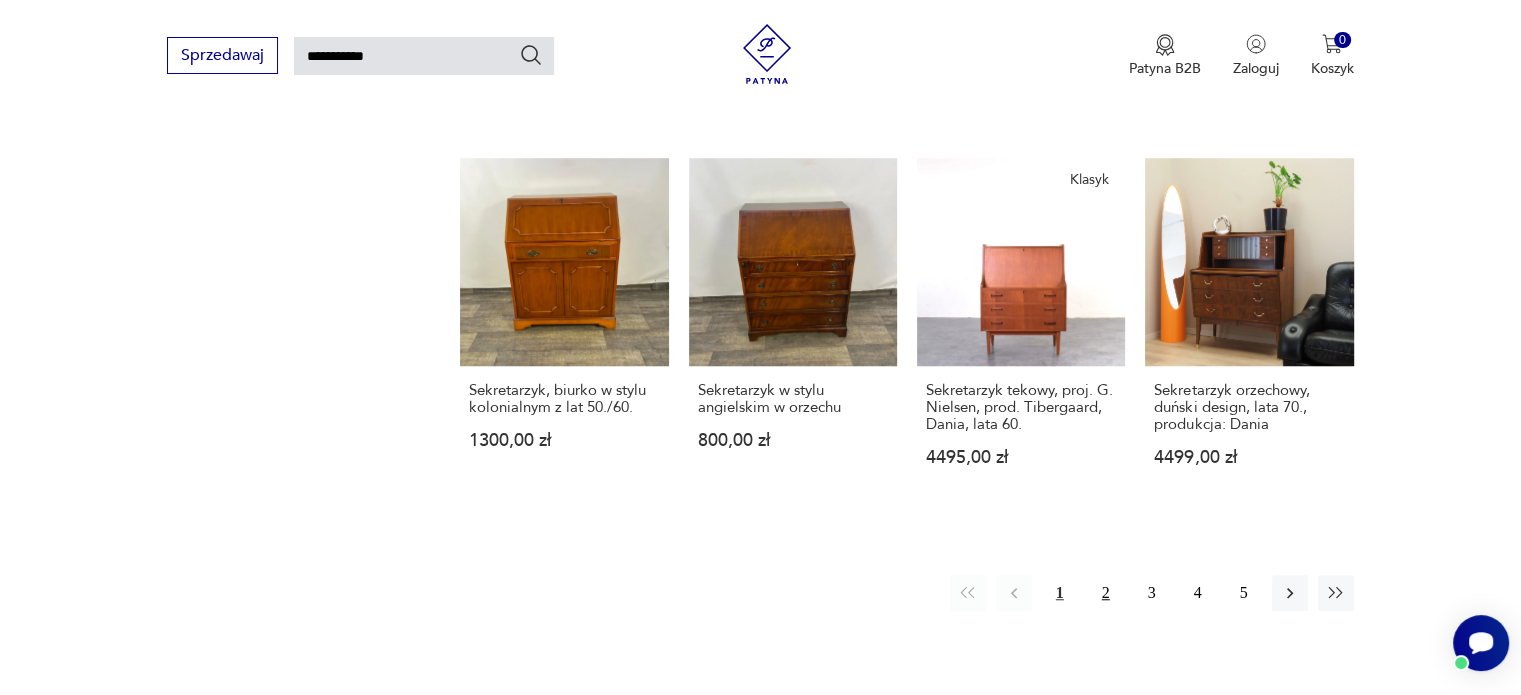 click on "2" at bounding box center (1106, 593) 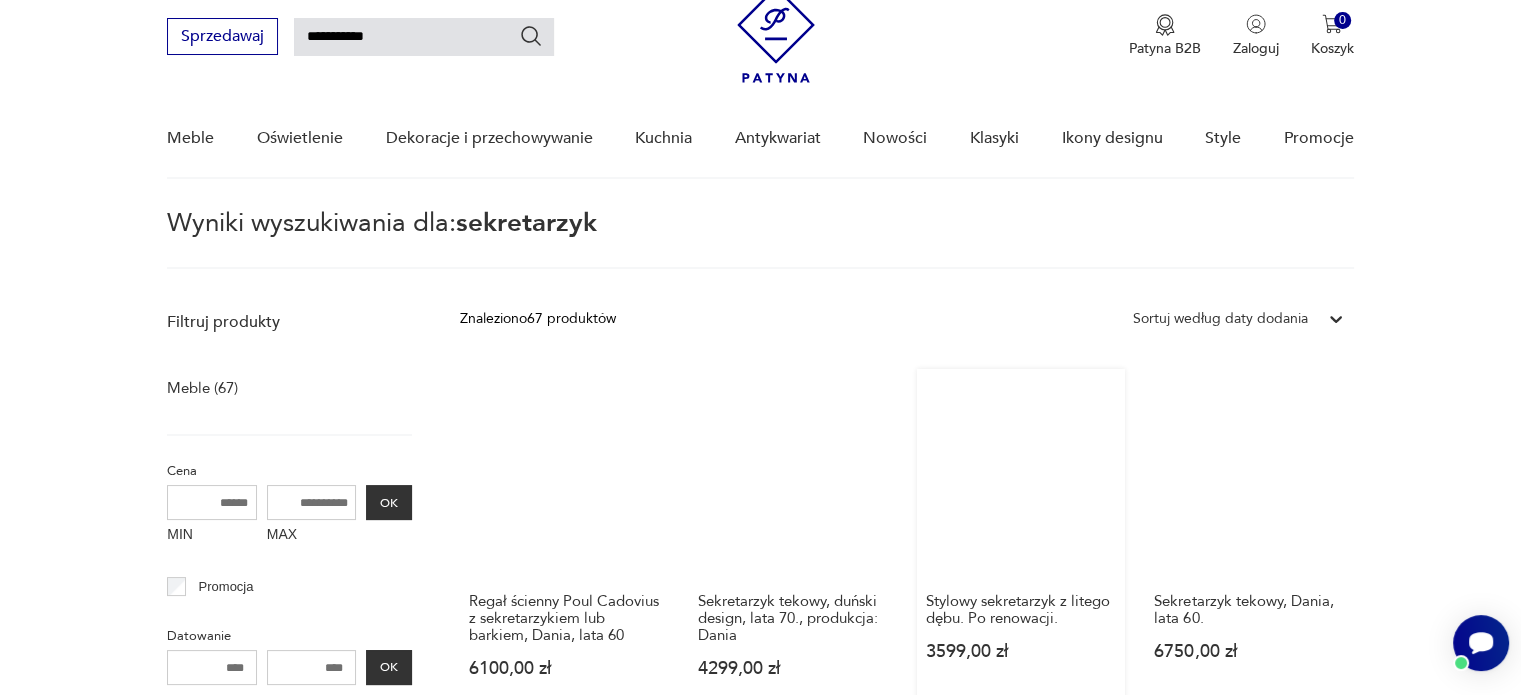 scroll, scrollTop: 171, scrollLeft: 0, axis: vertical 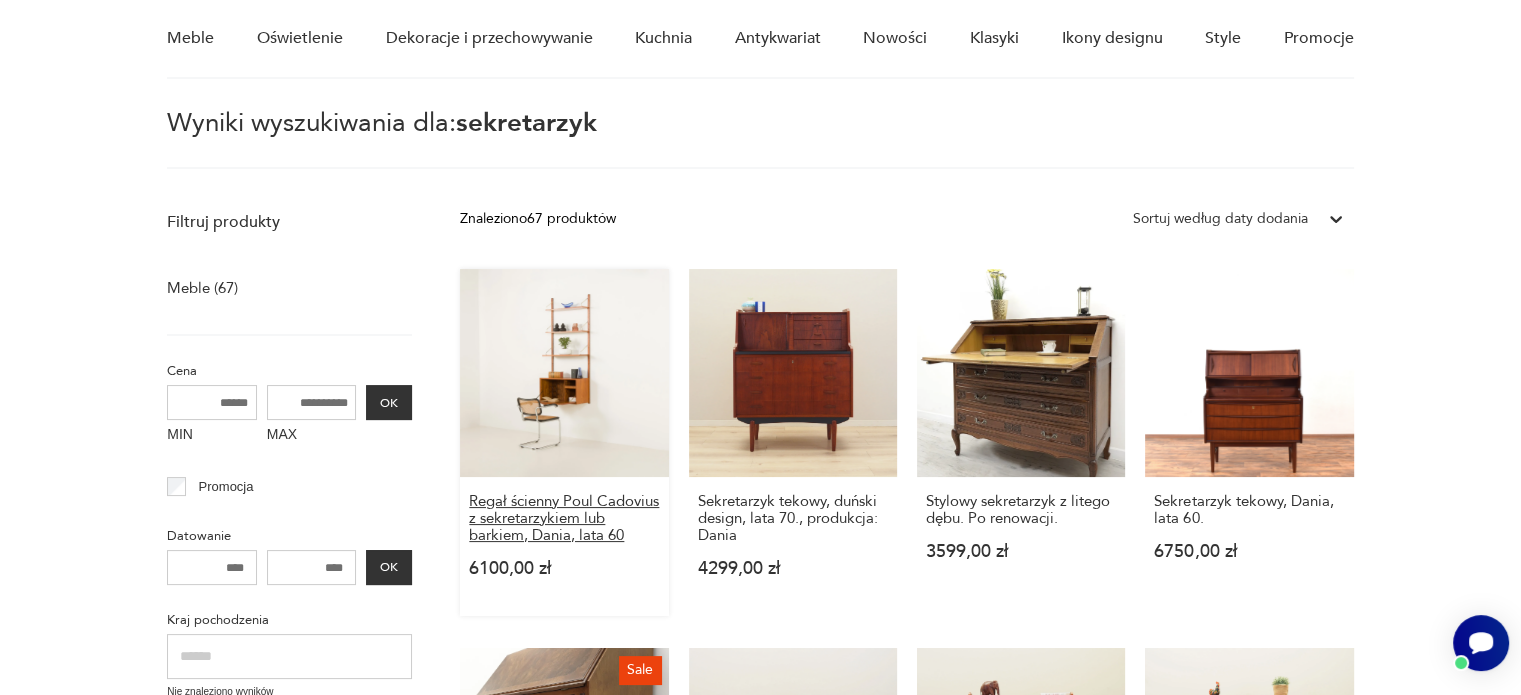 click on "Regał ścienny Poul Cadovius z sekretarzykiem lub barkiem, Dania, lata 60" at bounding box center (564, 518) 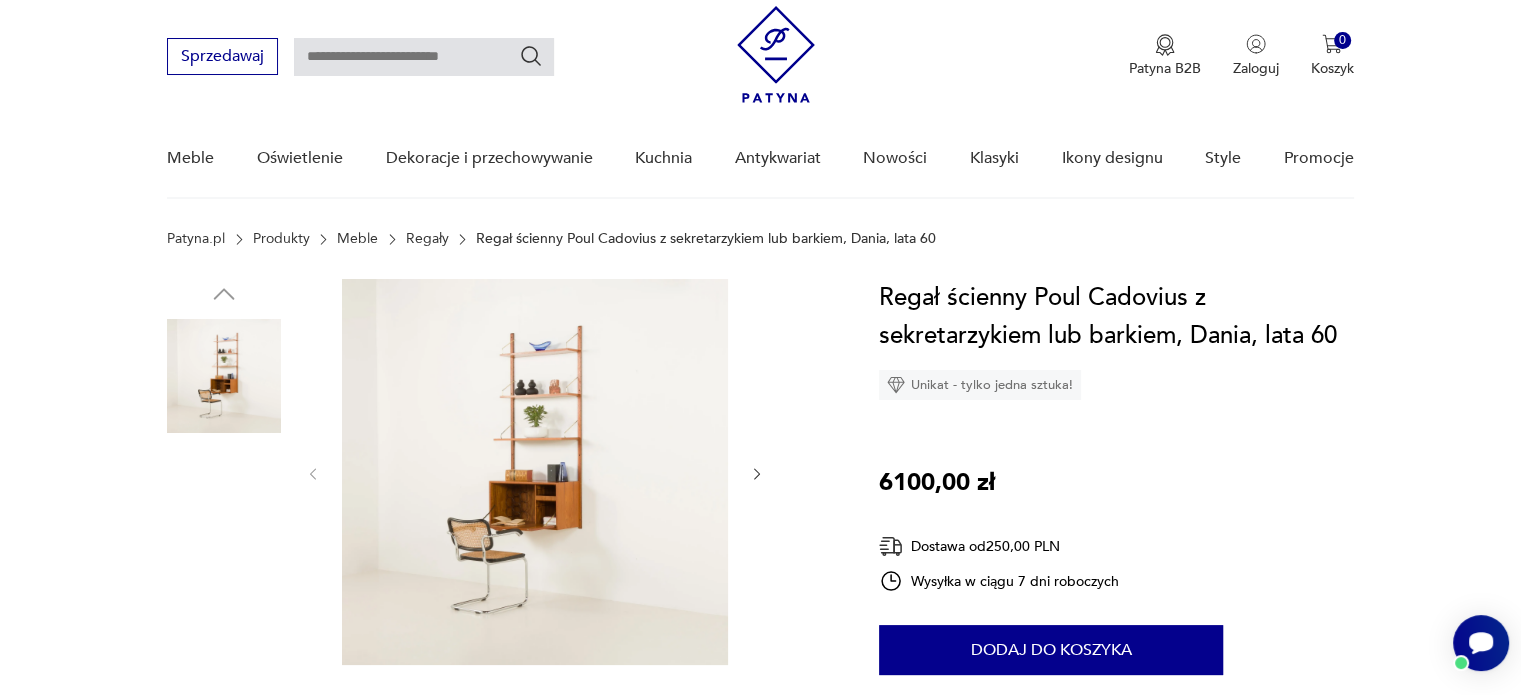 scroll, scrollTop: 100, scrollLeft: 0, axis: vertical 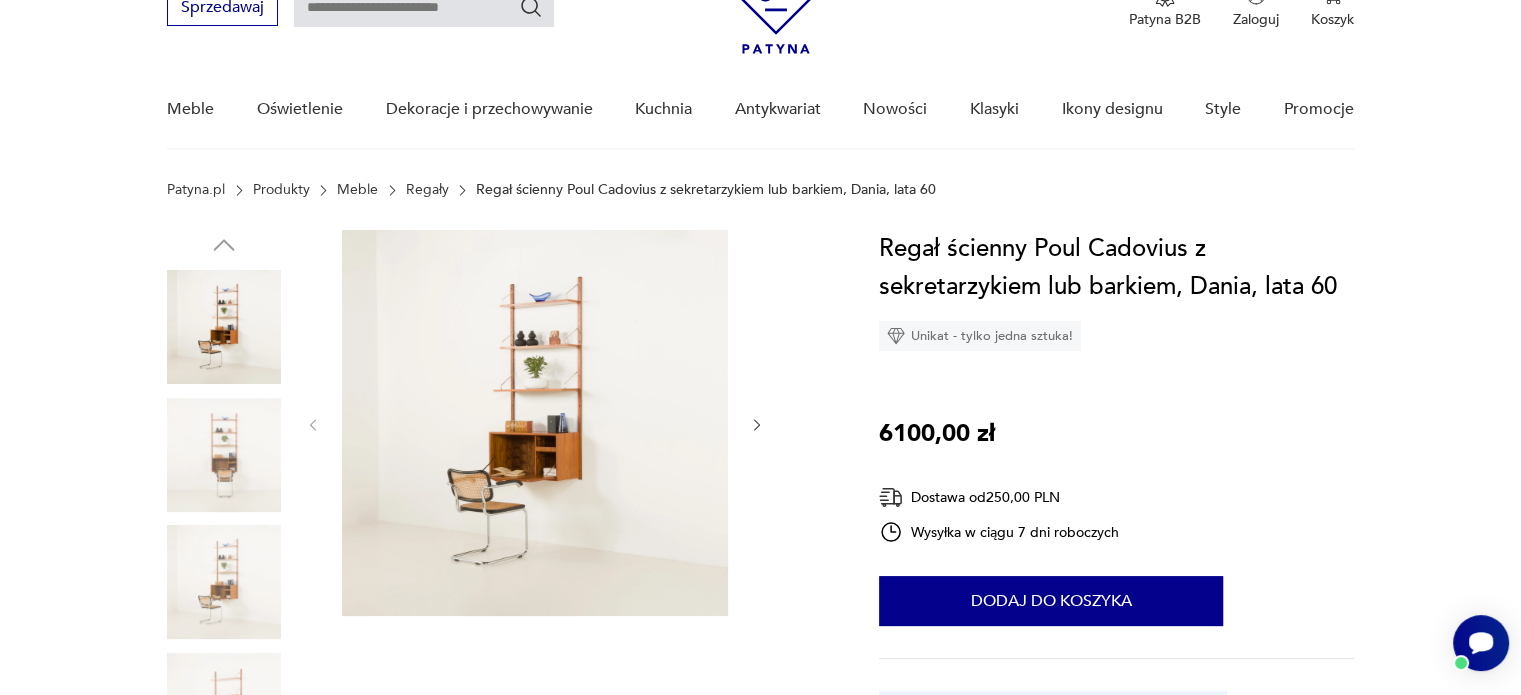 type on "**********" 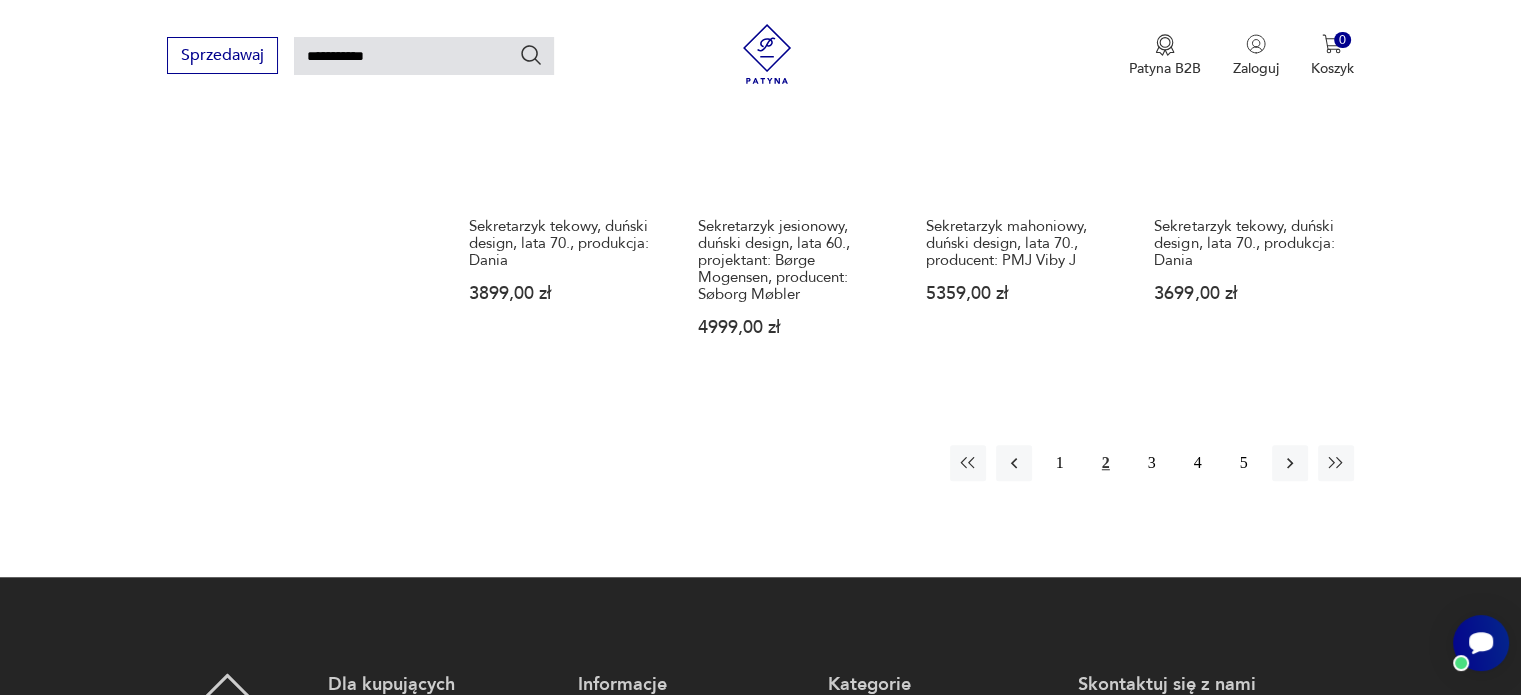 scroll, scrollTop: 1600, scrollLeft: 0, axis: vertical 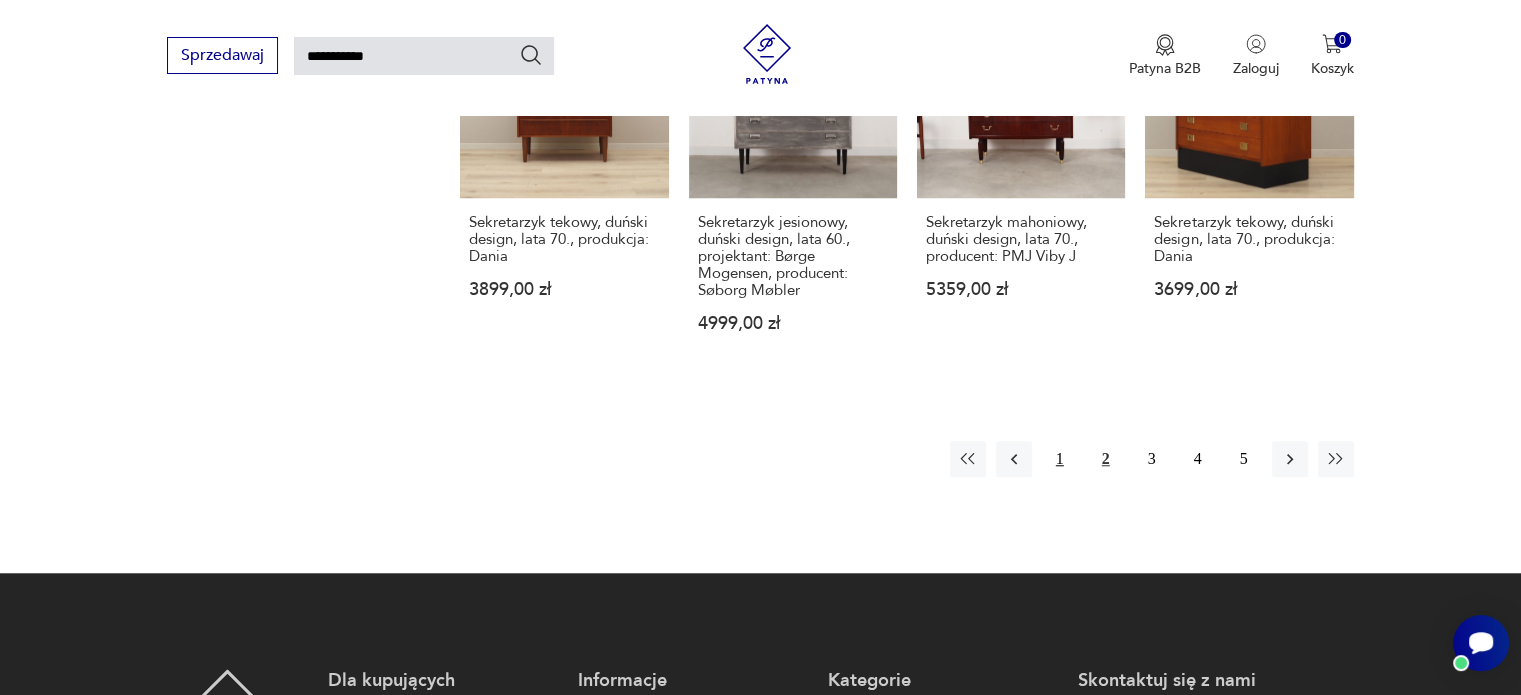click on "1" at bounding box center (1060, 459) 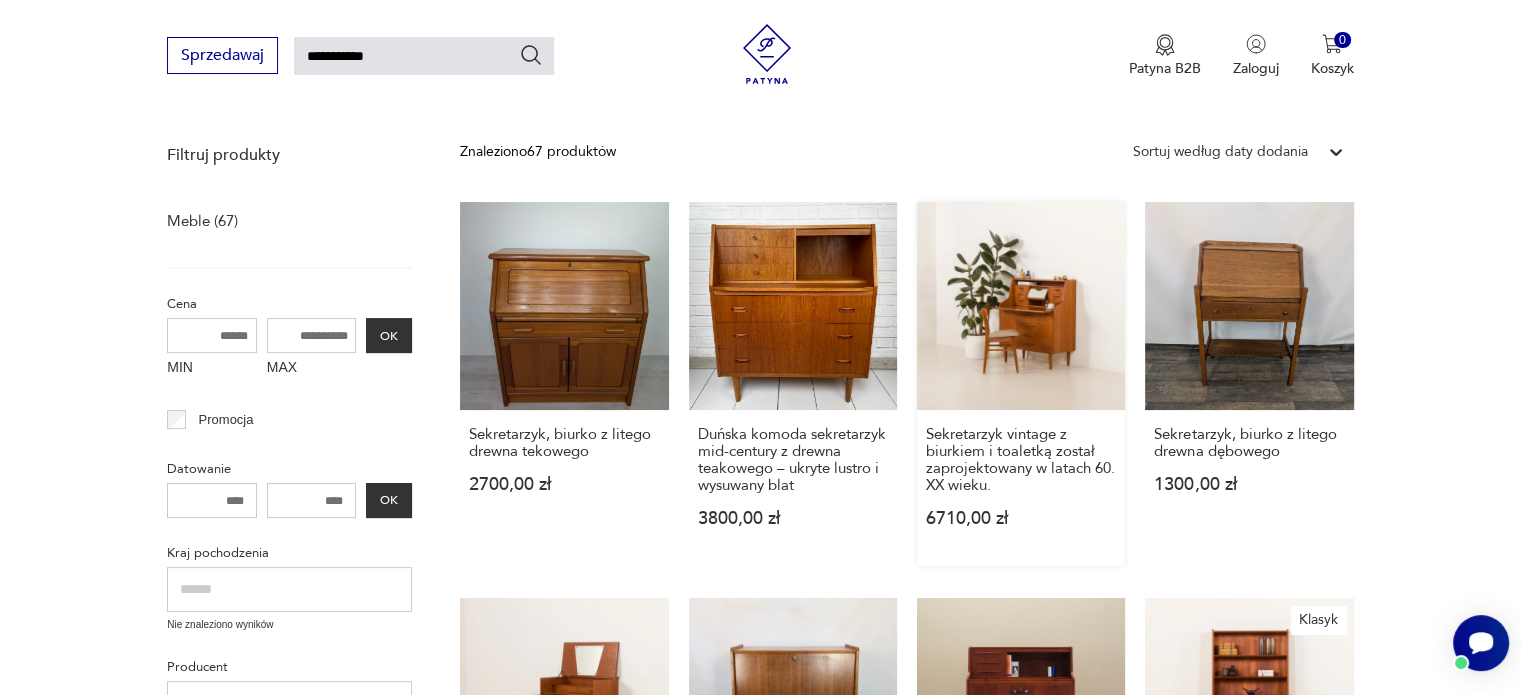 scroll, scrollTop: 271, scrollLeft: 0, axis: vertical 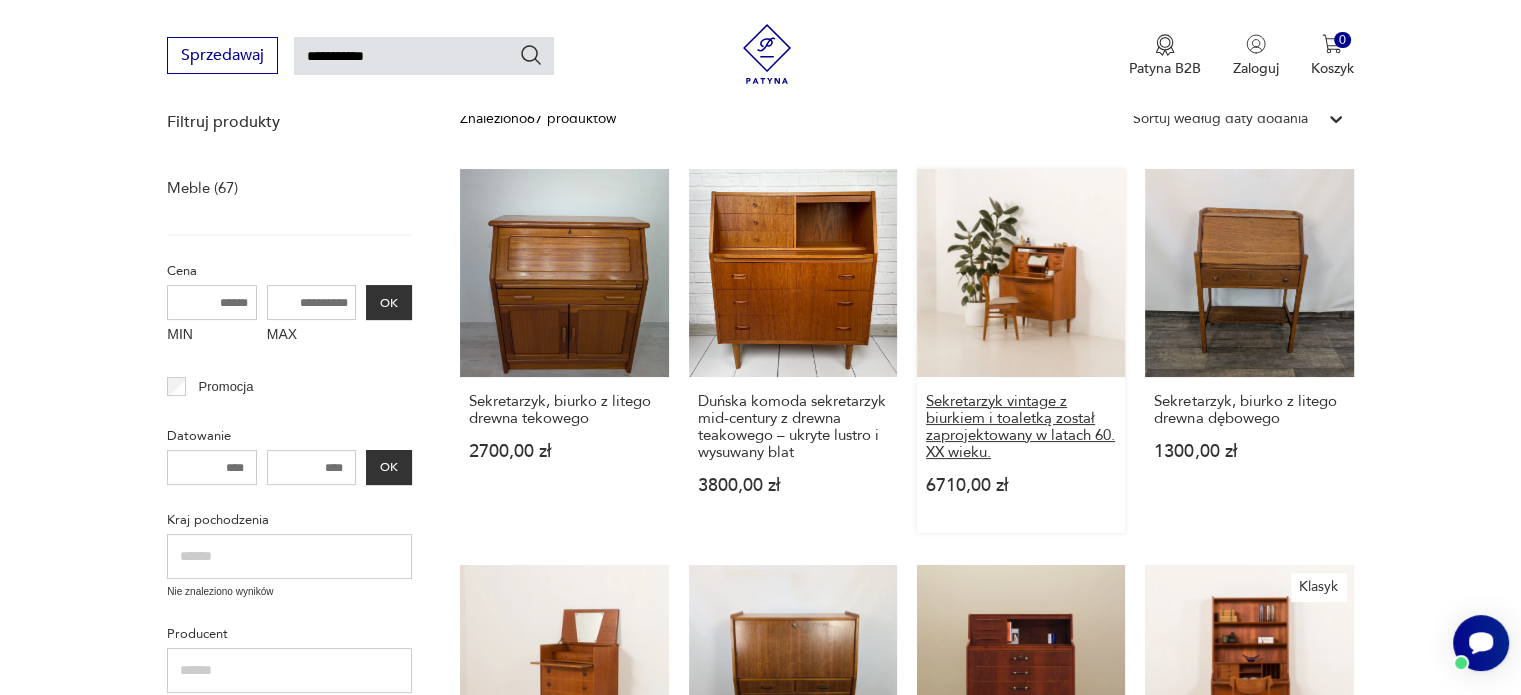 click on "Sekretarzyk vintage z biurkiem i toaletką został zaprojektowany w latach 60. XX wieku." at bounding box center (1021, 427) 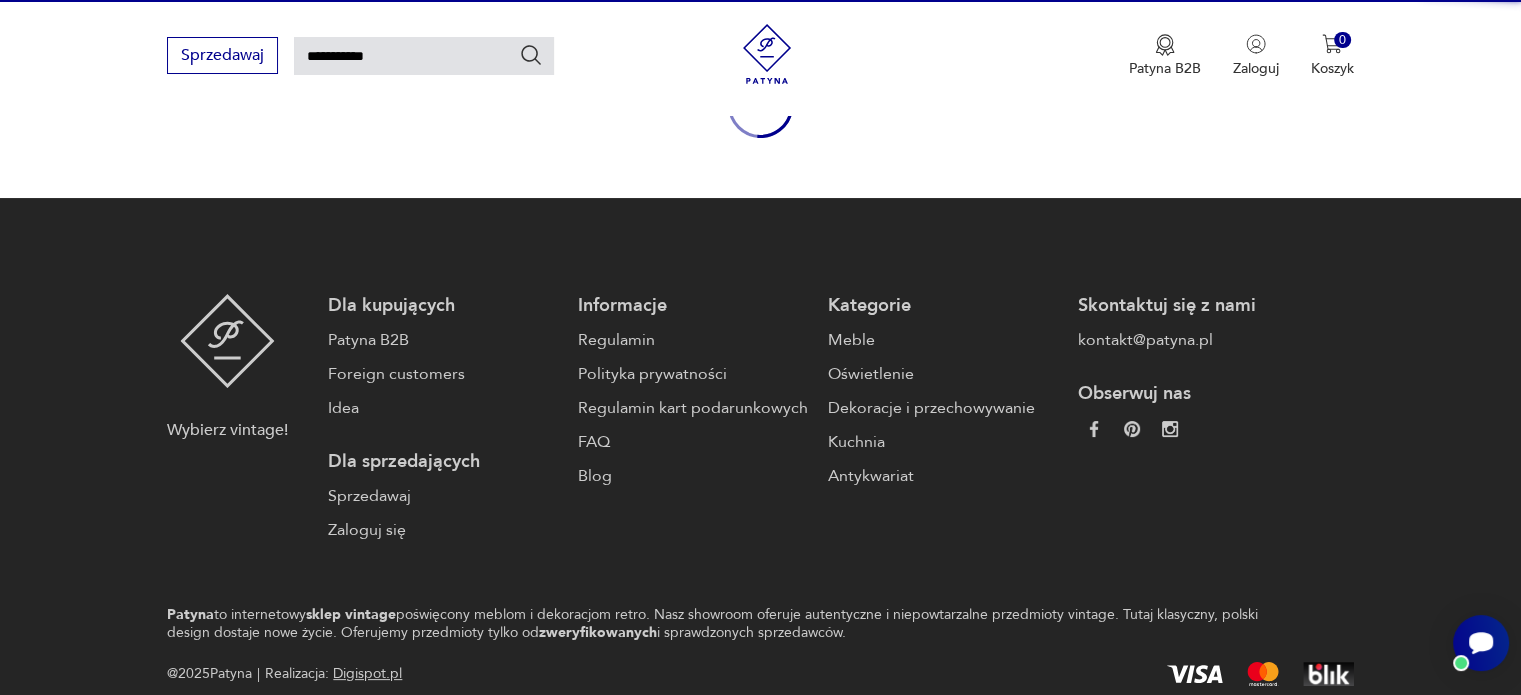 type 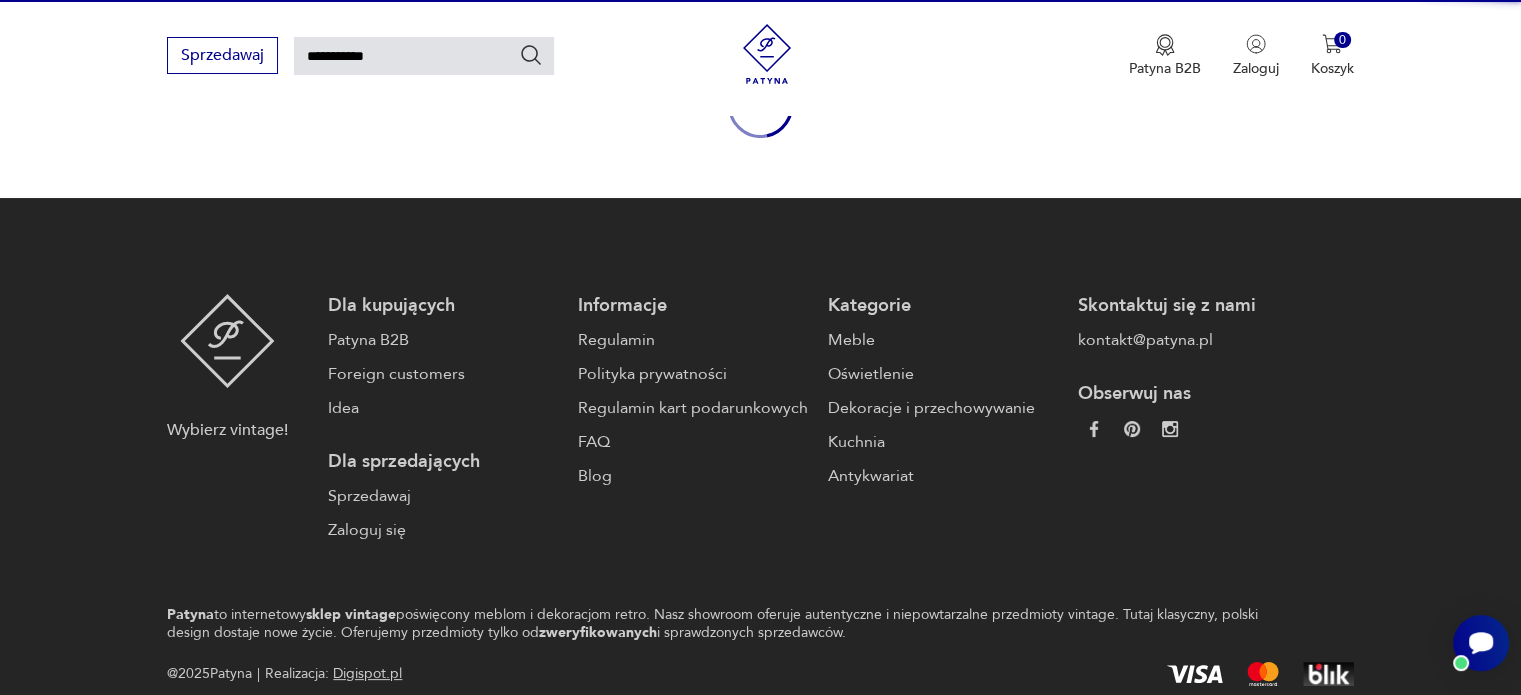 type 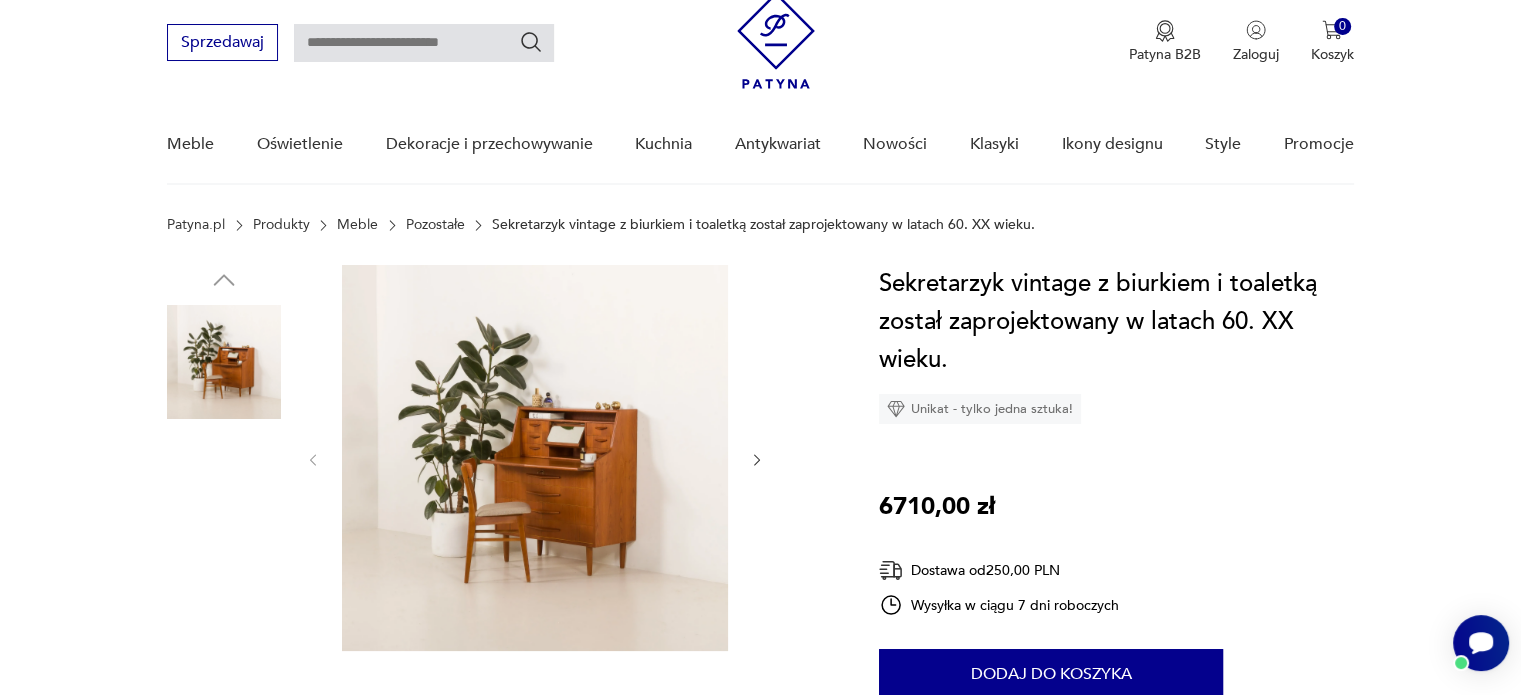 scroll, scrollTop: 100, scrollLeft: 0, axis: vertical 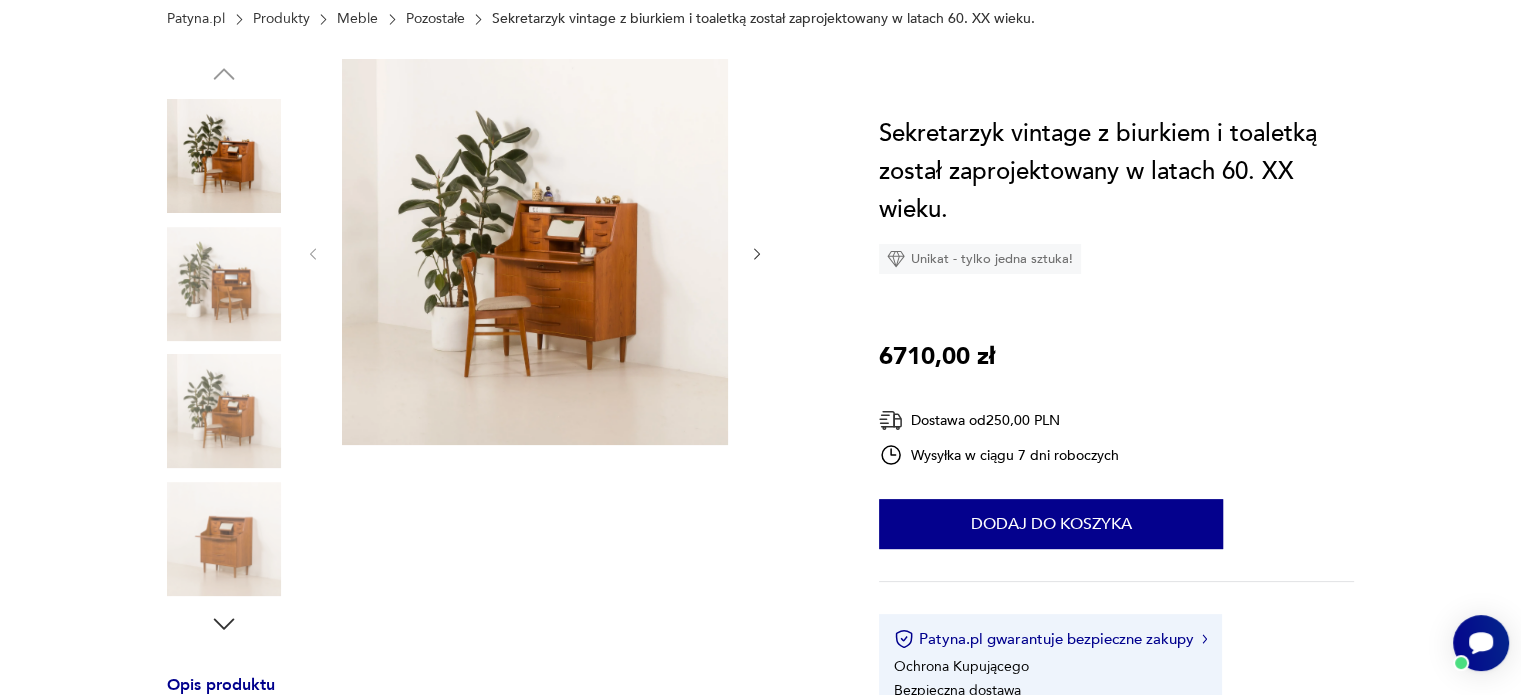 type on "**********" 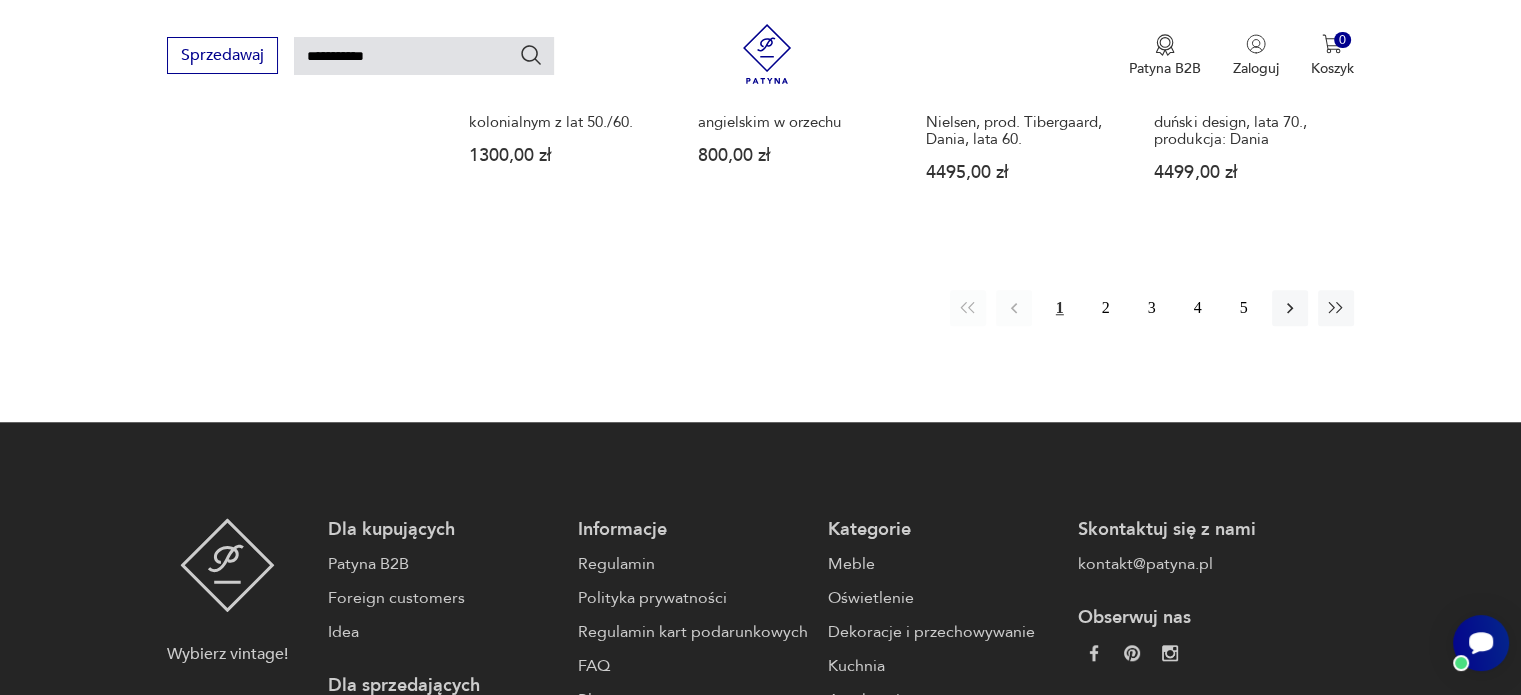 scroll, scrollTop: 1771, scrollLeft: 0, axis: vertical 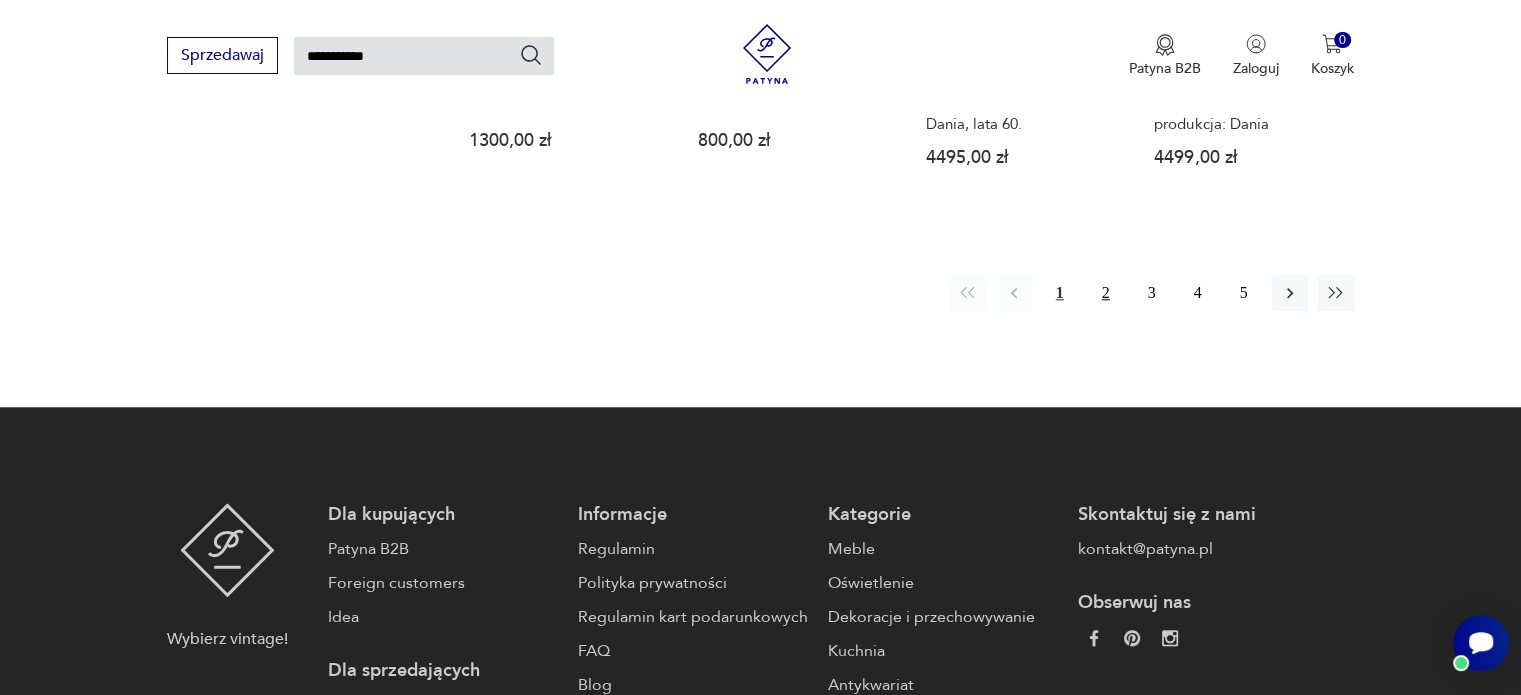click on "2" at bounding box center (1106, 293) 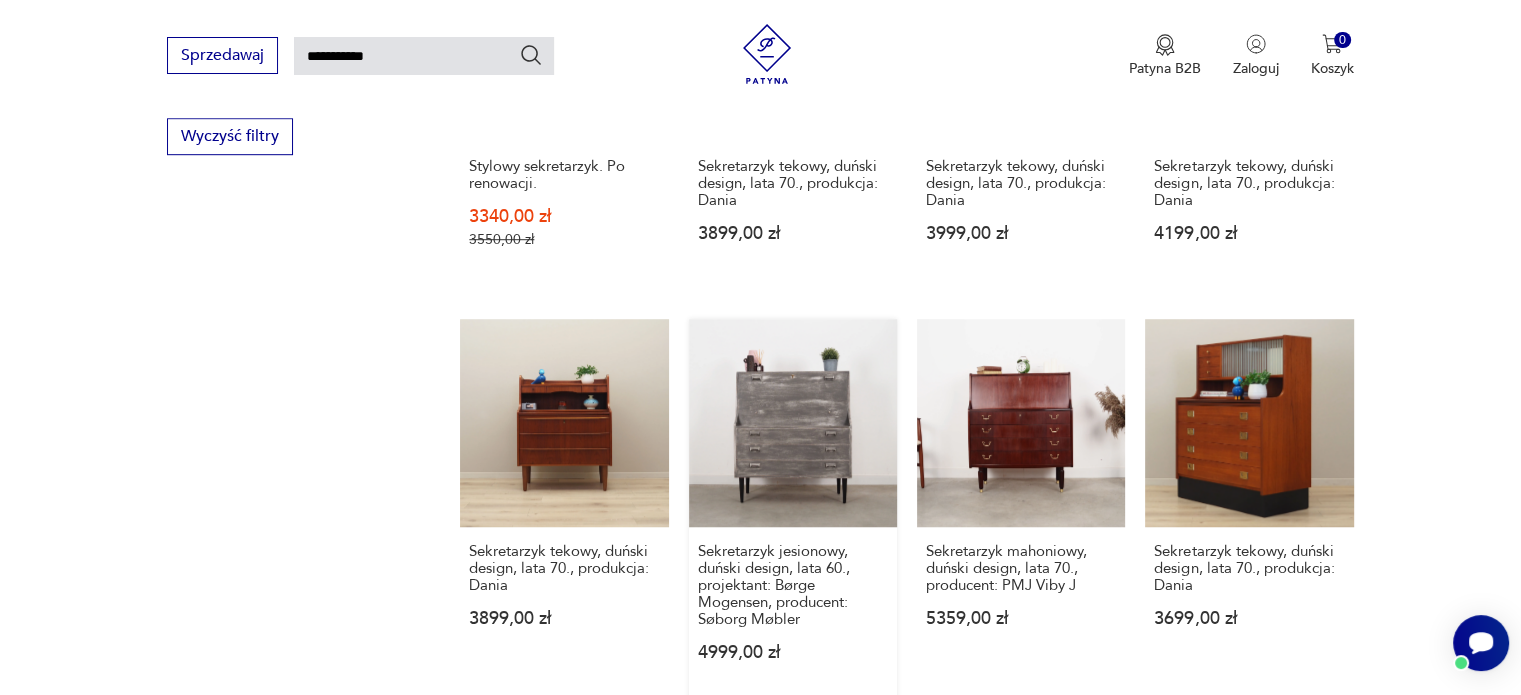 scroll, scrollTop: 1371, scrollLeft: 0, axis: vertical 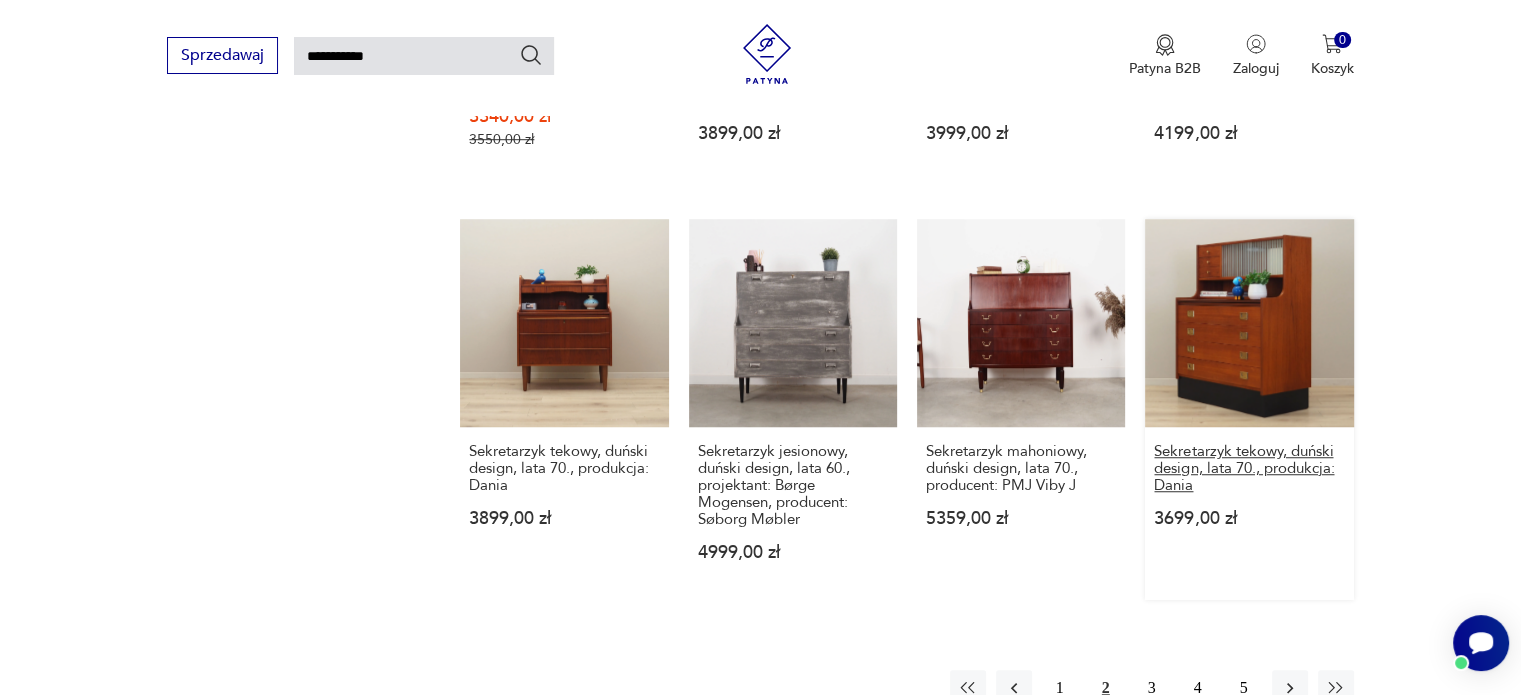 click on "Sekretarzyk tekowy, duński design, lata 70., produkcja: Dania" at bounding box center [1249, 468] 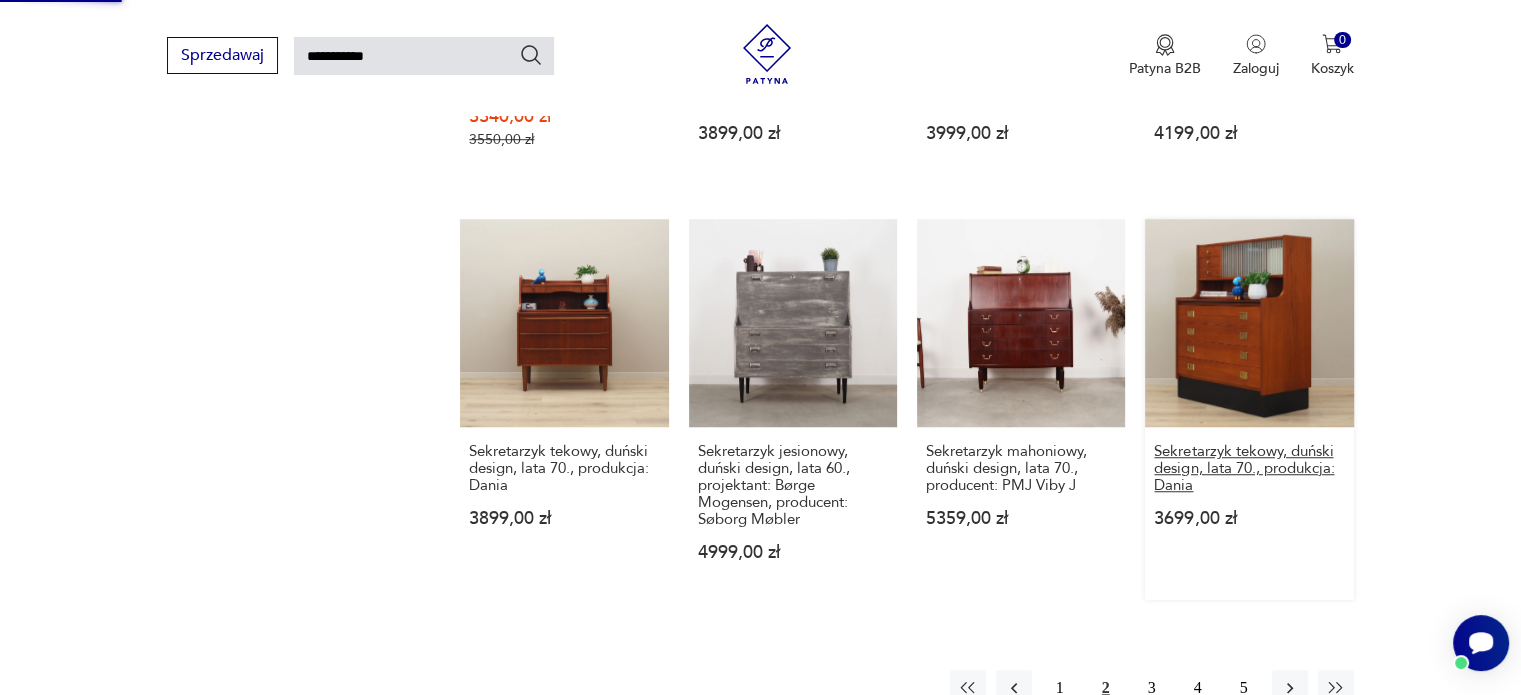 type 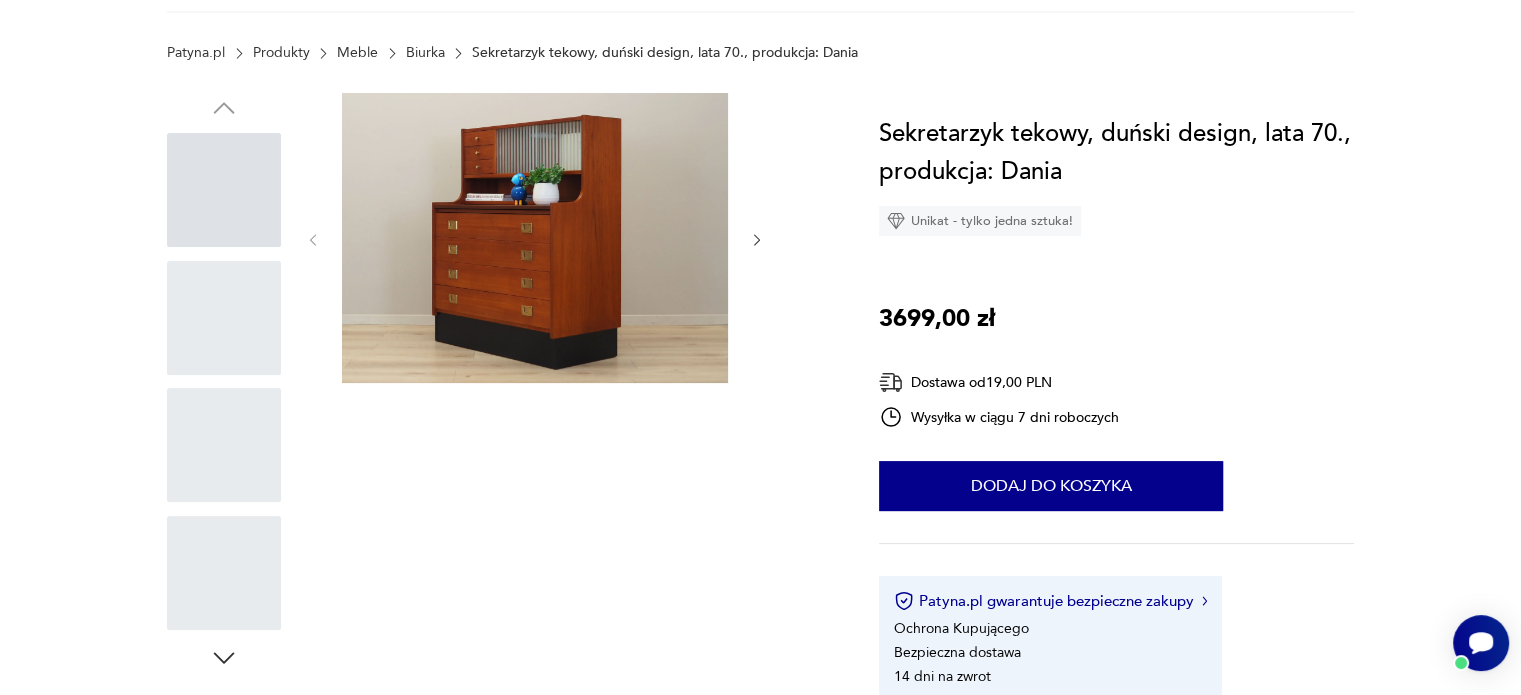 scroll, scrollTop: 0, scrollLeft: 0, axis: both 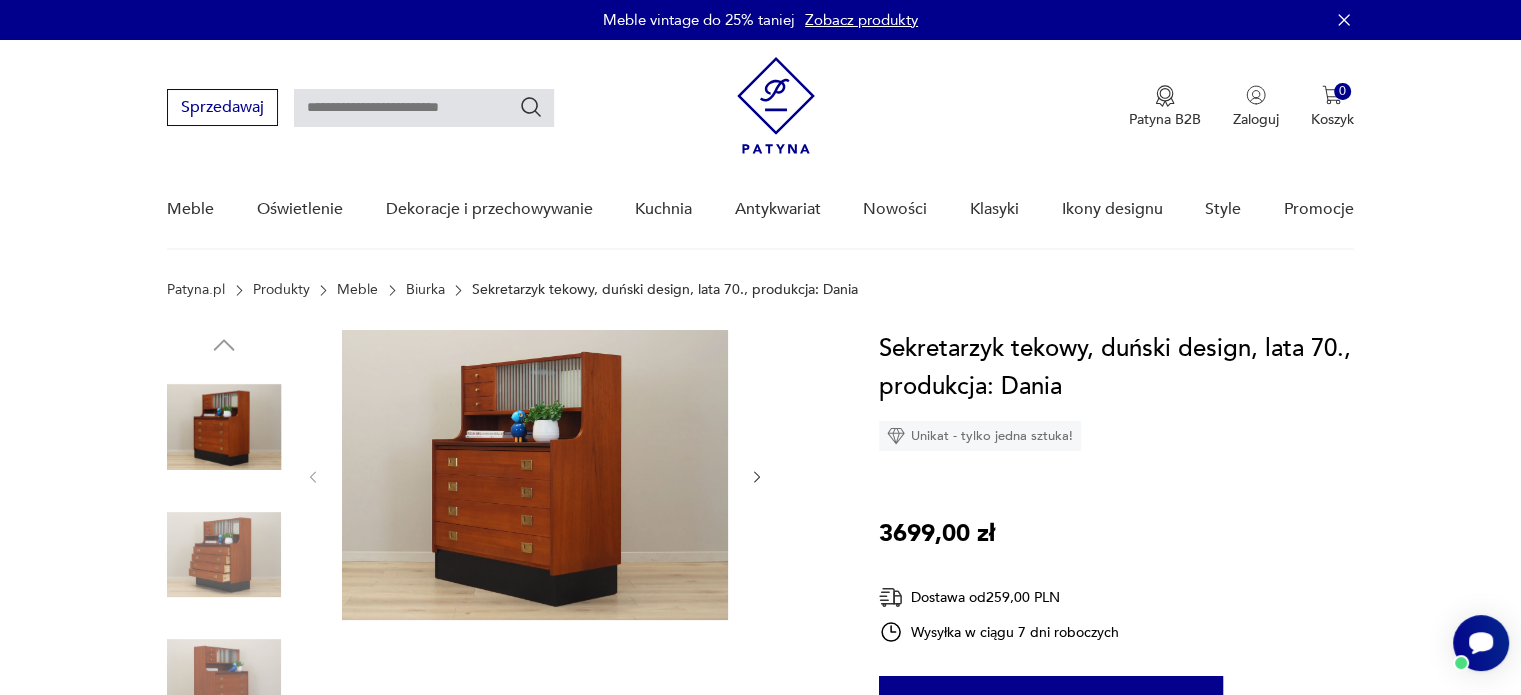 type on "**********" 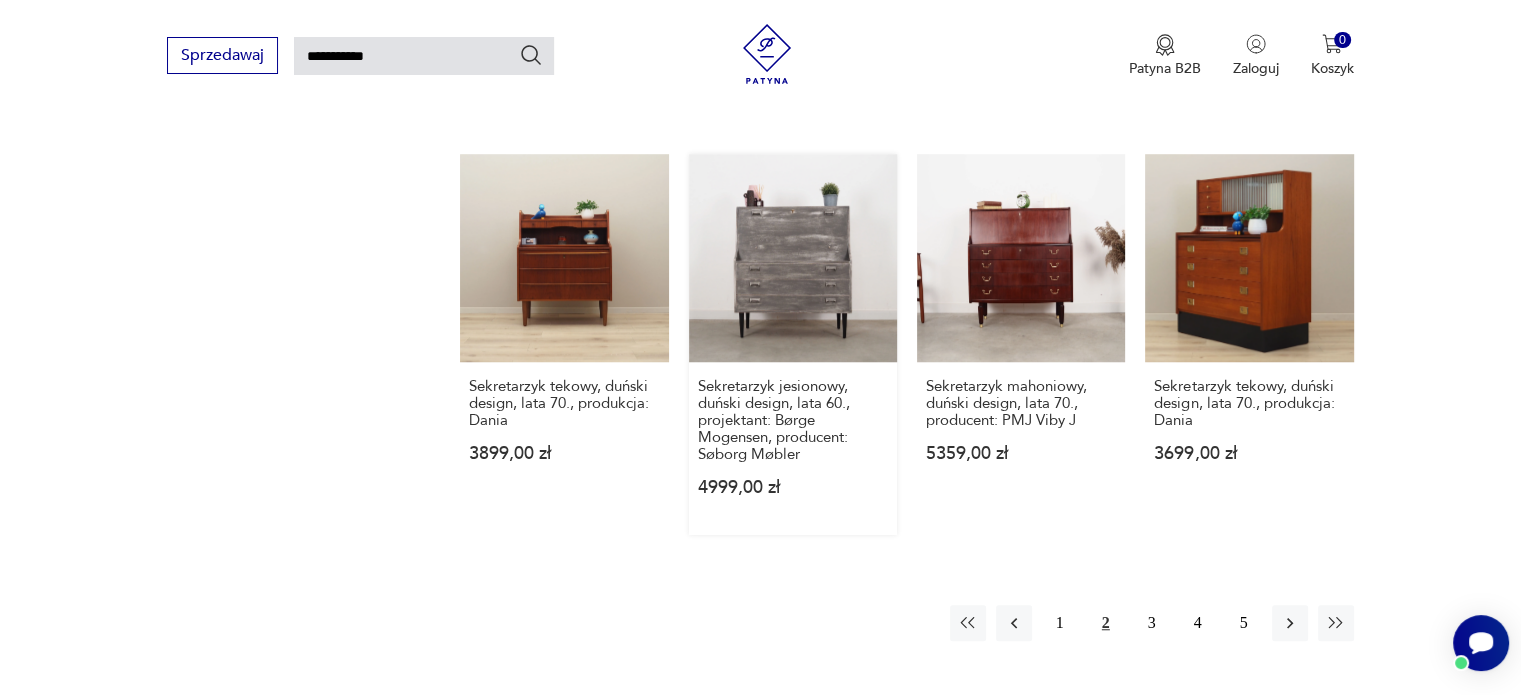 scroll, scrollTop: 1471, scrollLeft: 0, axis: vertical 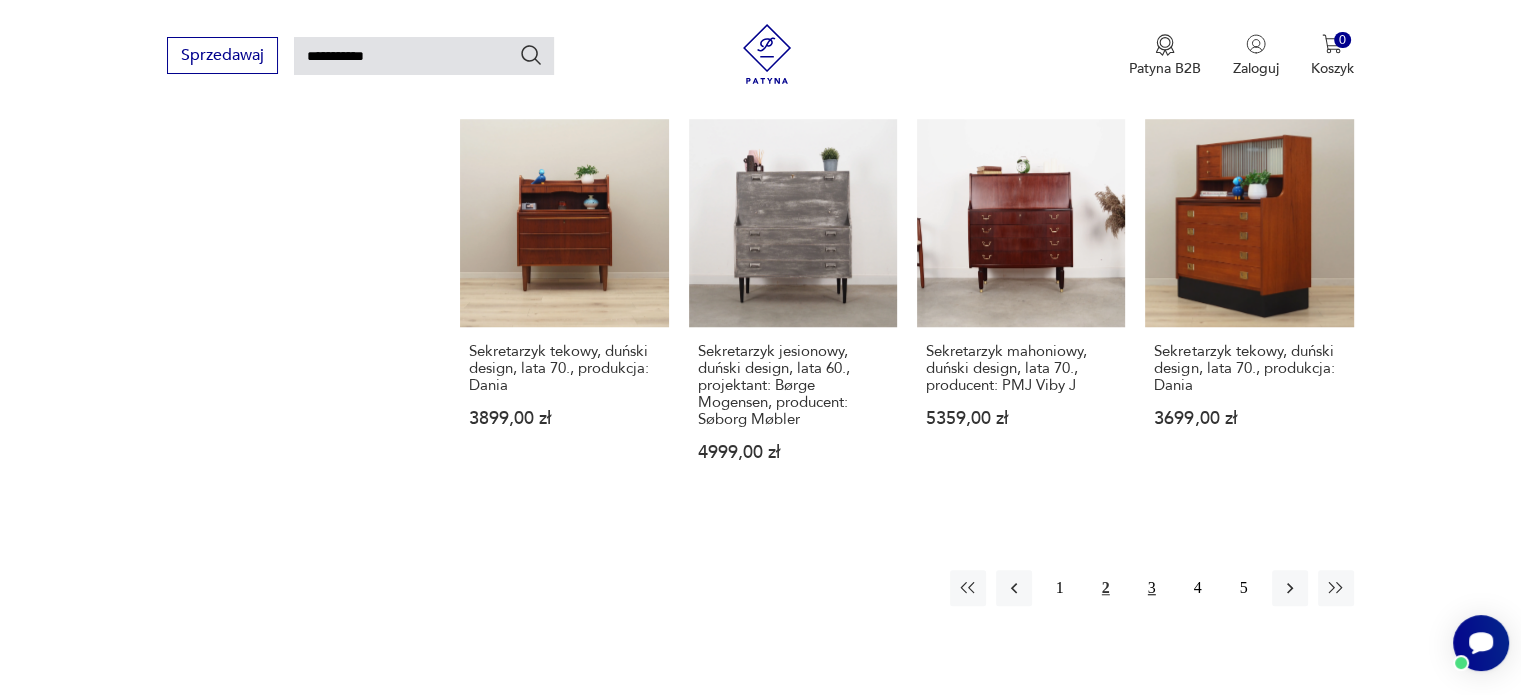 click on "3" at bounding box center (1152, 588) 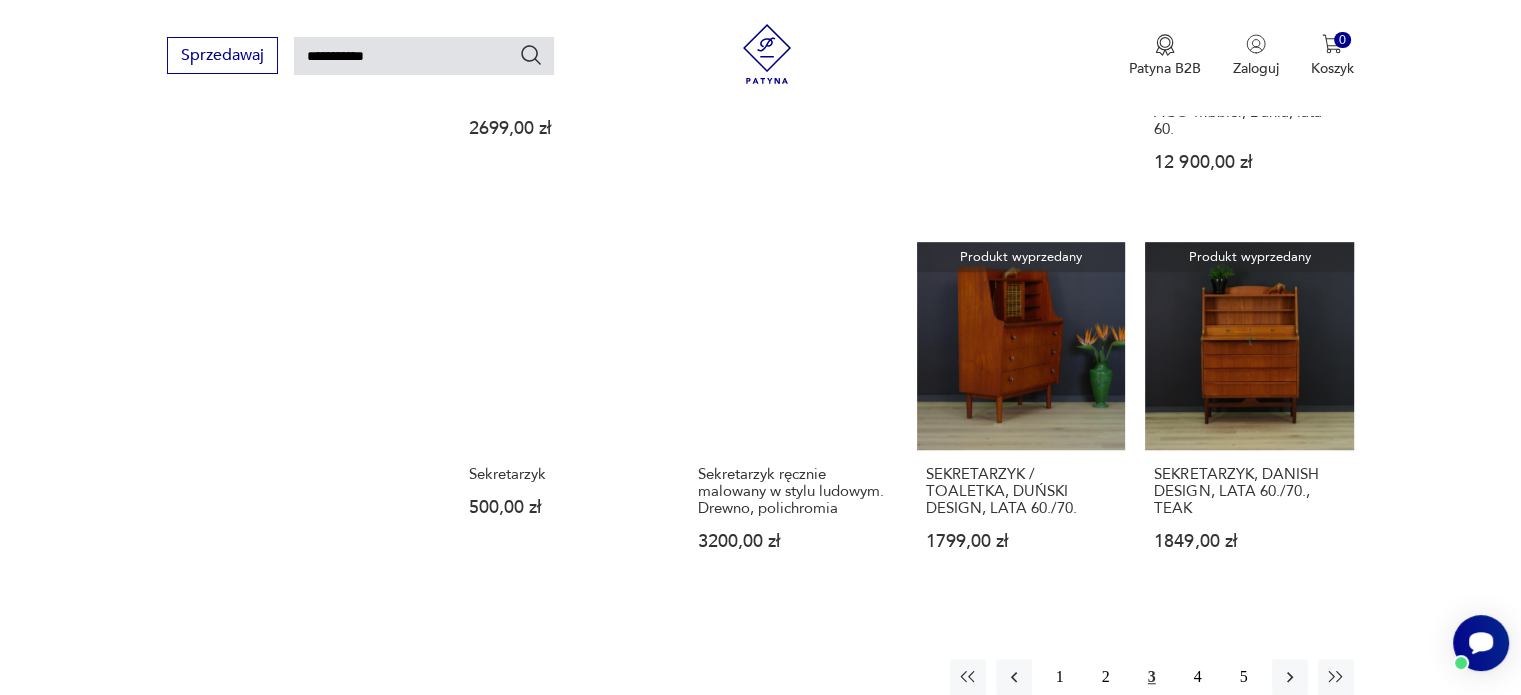 scroll, scrollTop: 1371, scrollLeft: 0, axis: vertical 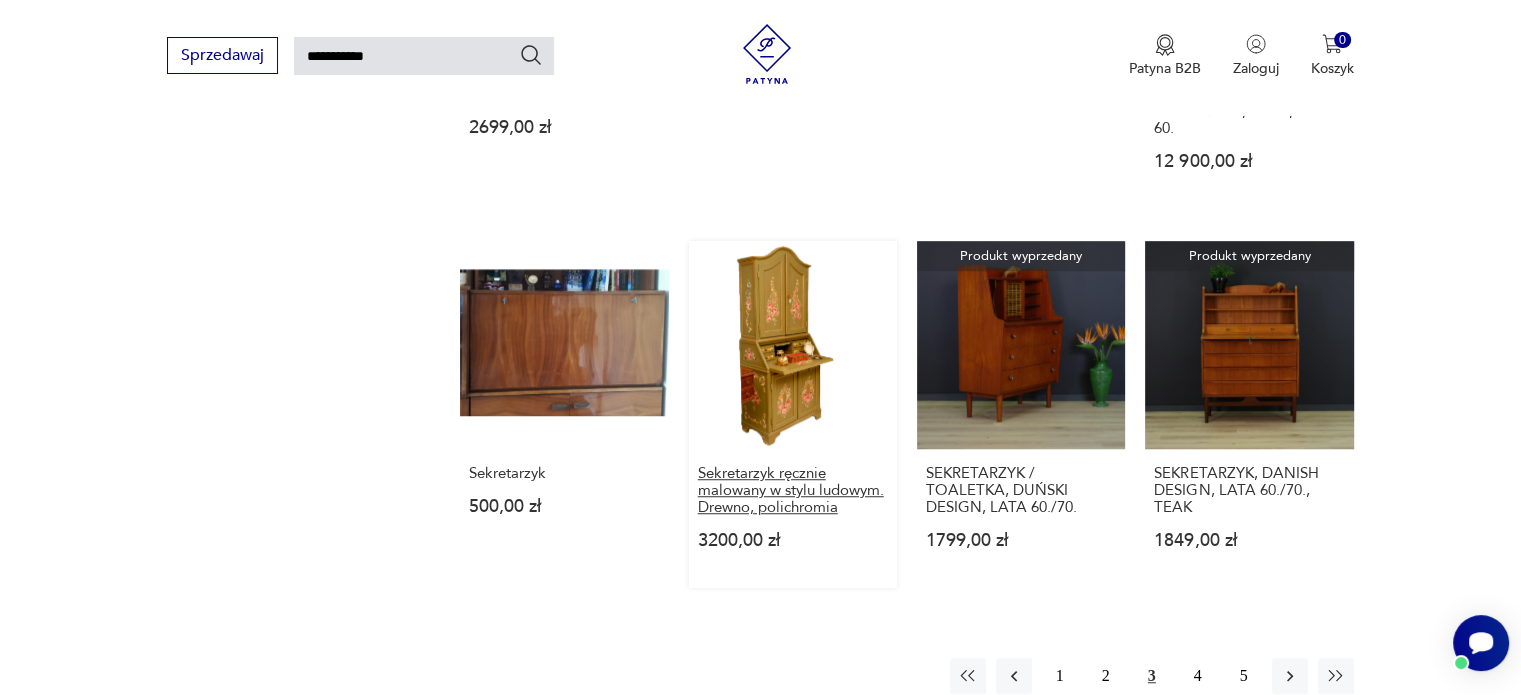 click on "Sekretarzyk ręcznie malowany w stylu ludowym. Drewno, polichromia" at bounding box center (793, 490) 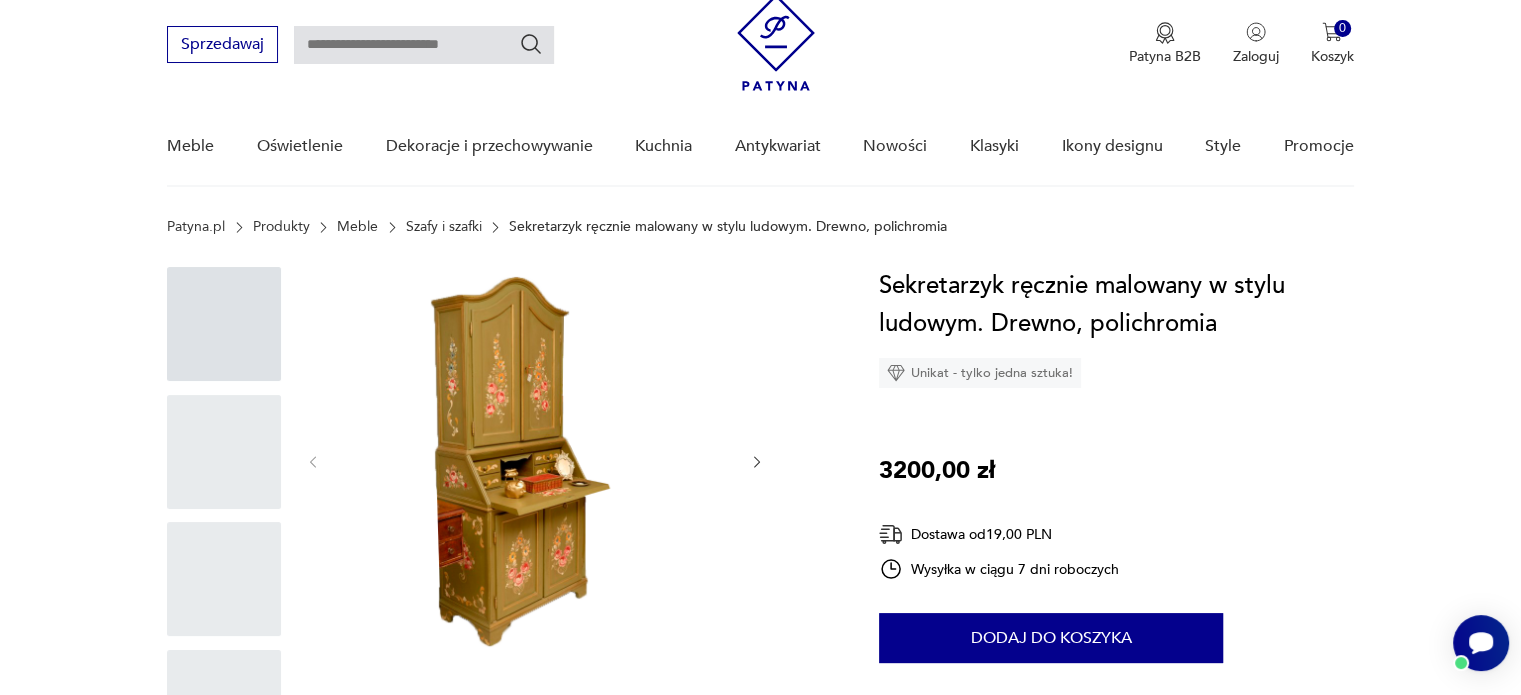 scroll, scrollTop: 0, scrollLeft: 0, axis: both 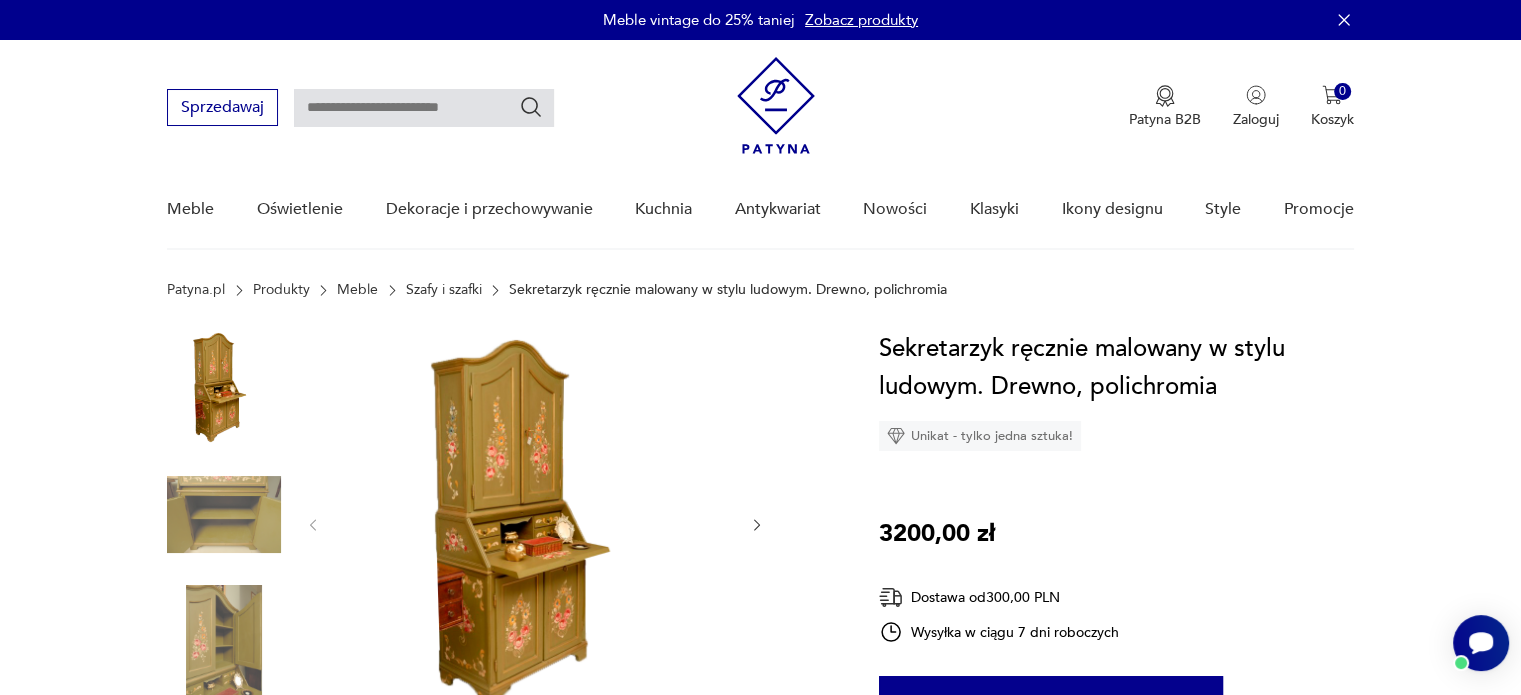 type on "**********" 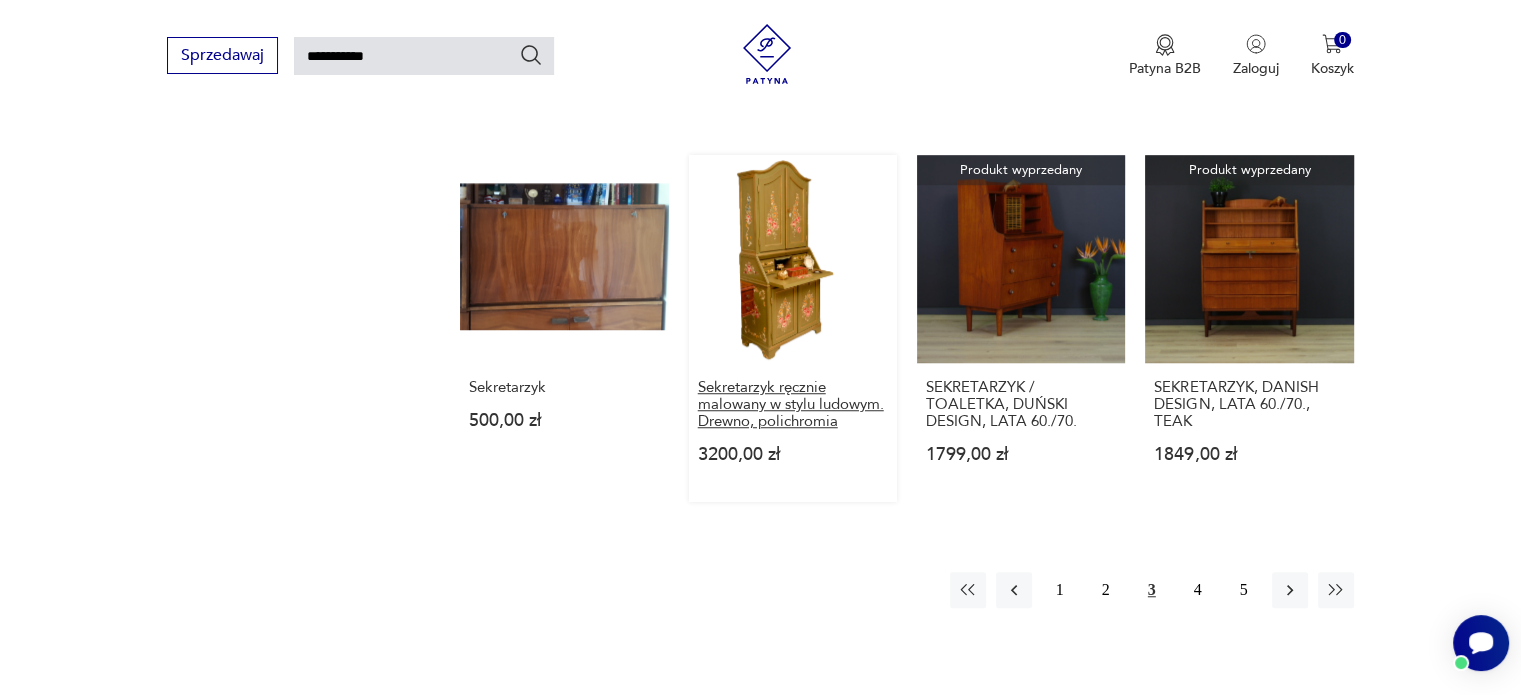 scroll, scrollTop: 1492, scrollLeft: 0, axis: vertical 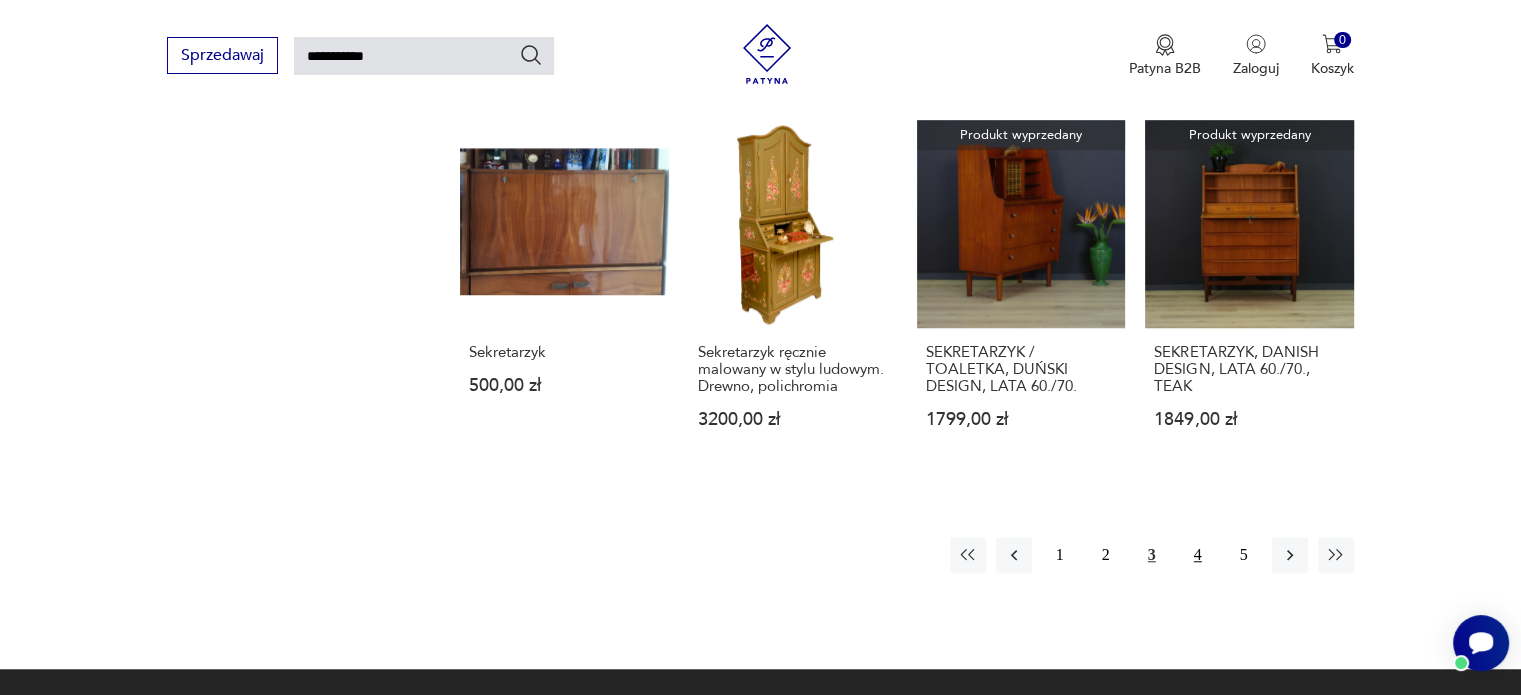 click on "4" at bounding box center [1198, 555] 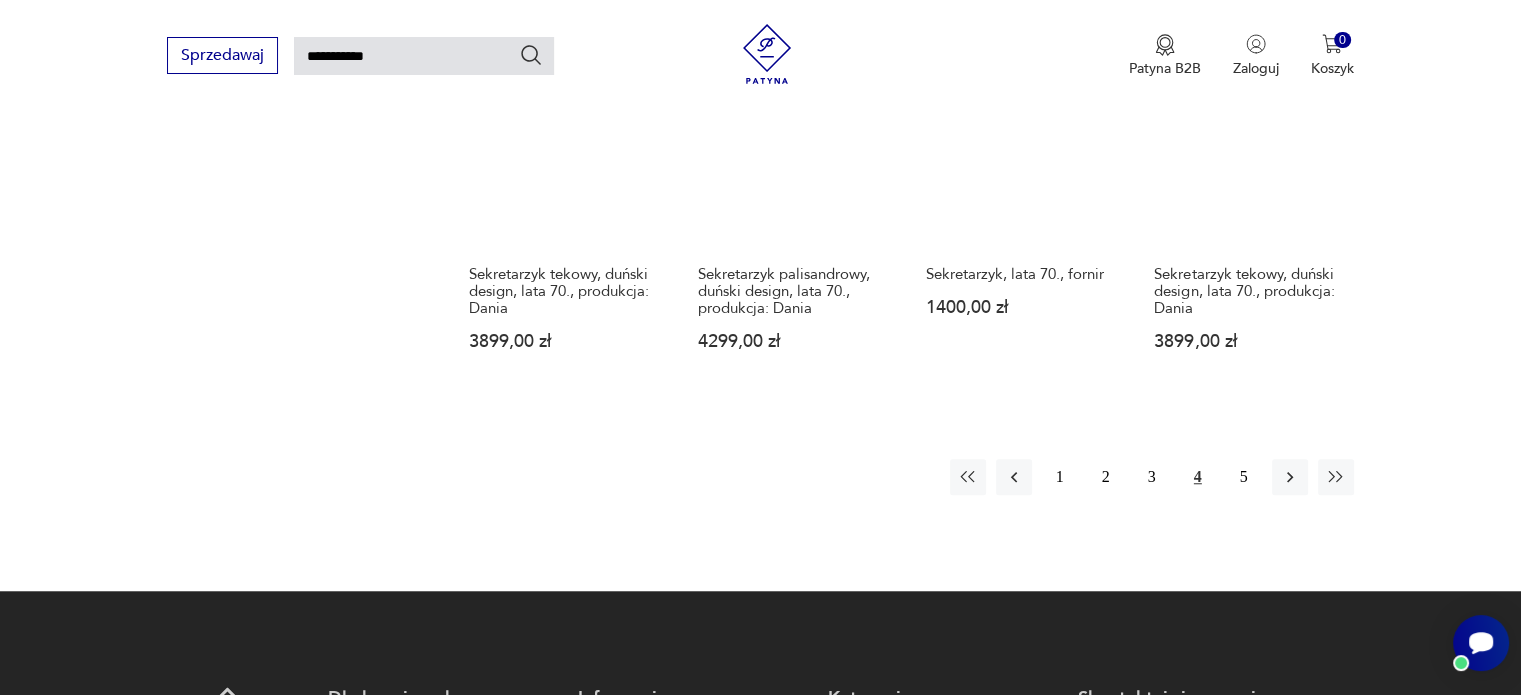 scroll, scrollTop: 1571, scrollLeft: 0, axis: vertical 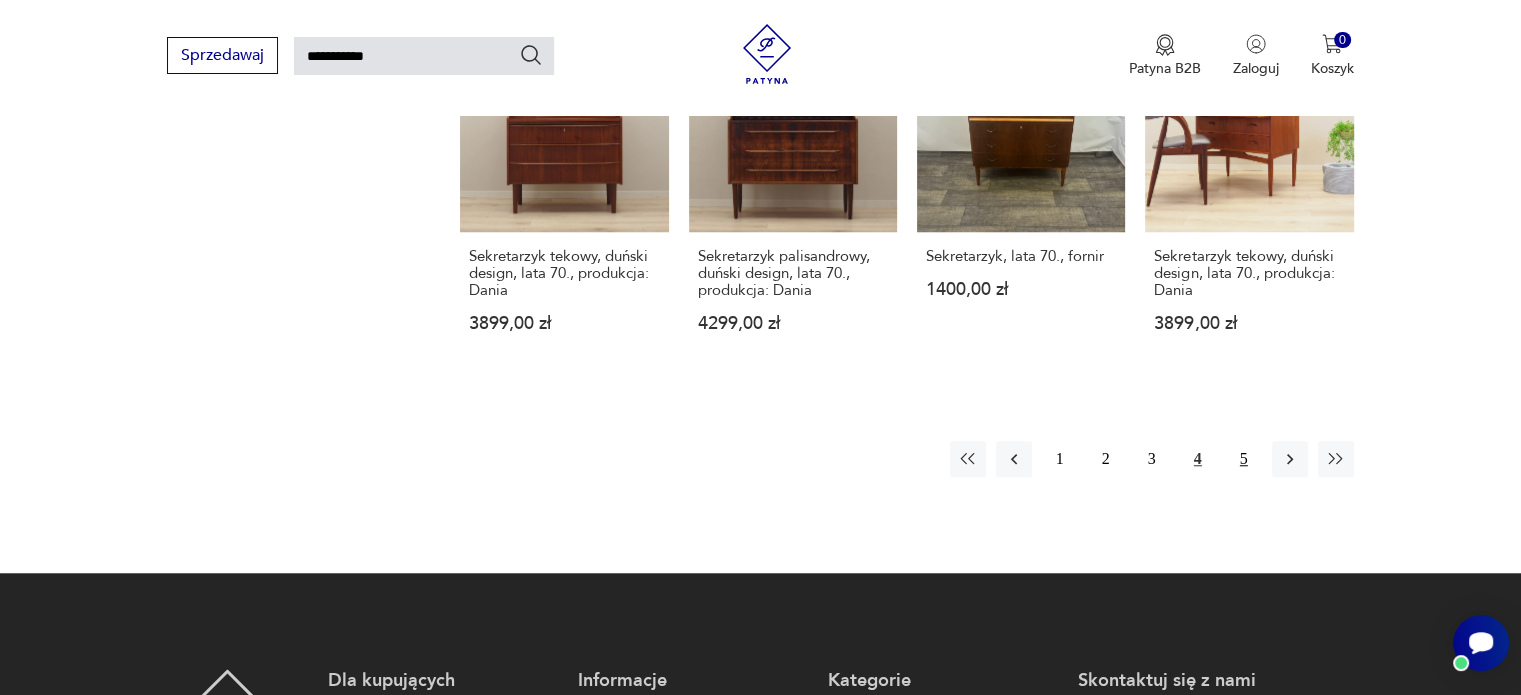 click on "5" at bounding box center (1244, 459) 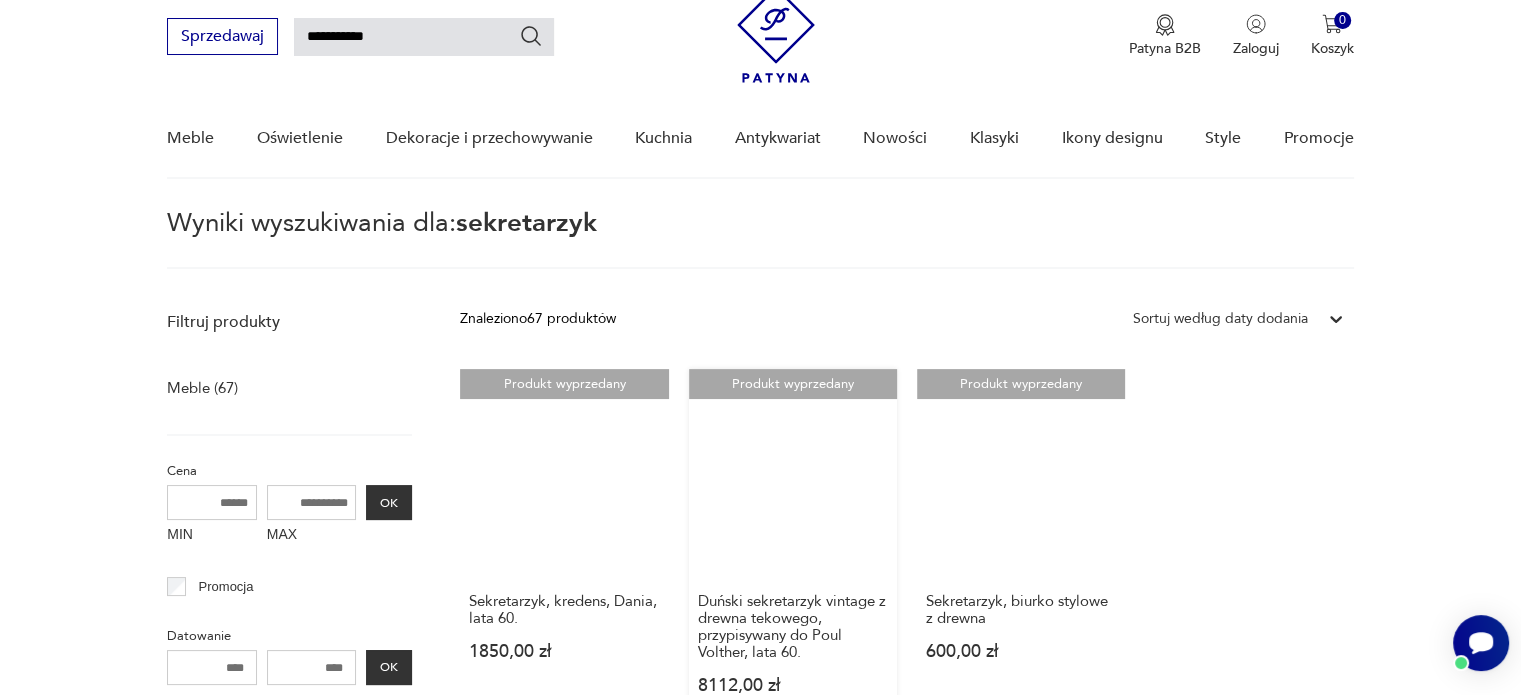 scroll, scrollTop: 171, scrollLeft: 0, axis: vertical 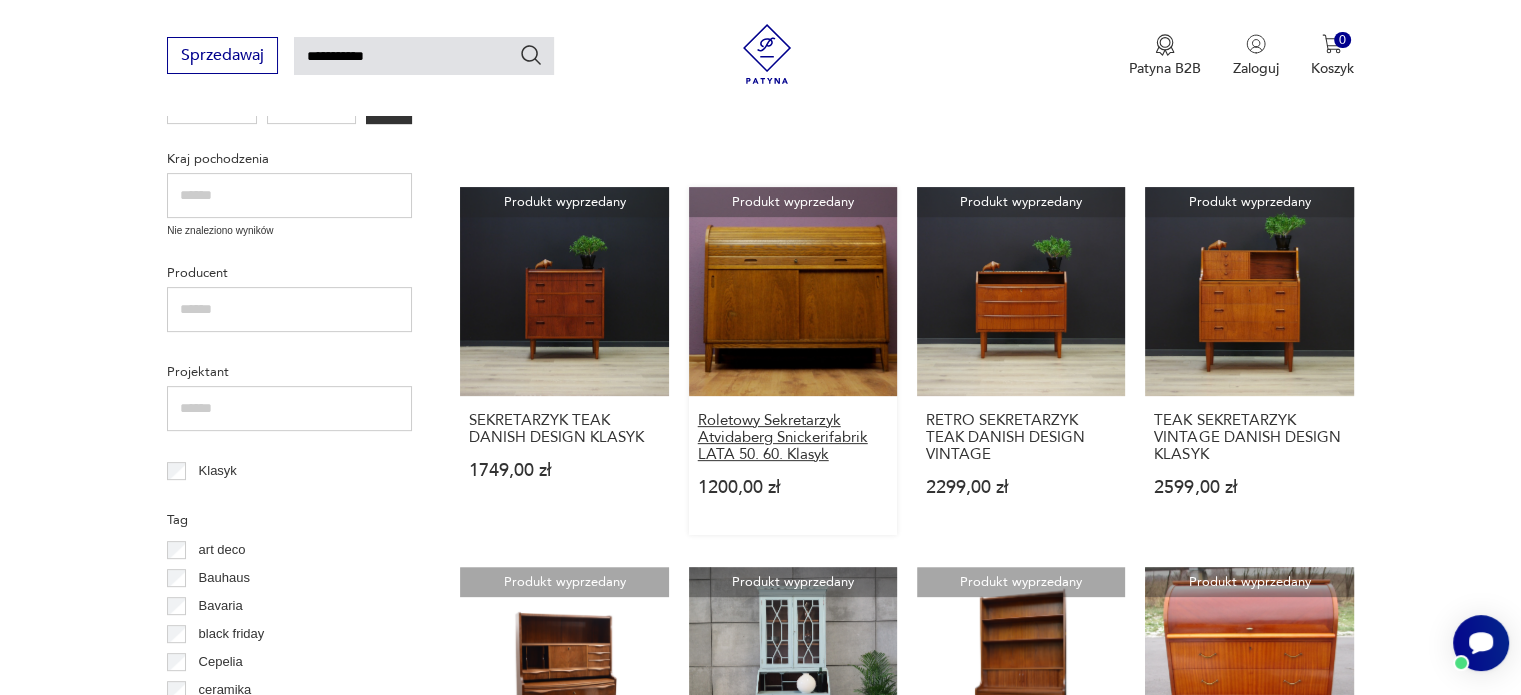 click on "Roletowy Sekretarzyk Atvidaberg Snickerifabrik LATA 50. 60.  Klasyk" at bounding box center [793, 437] 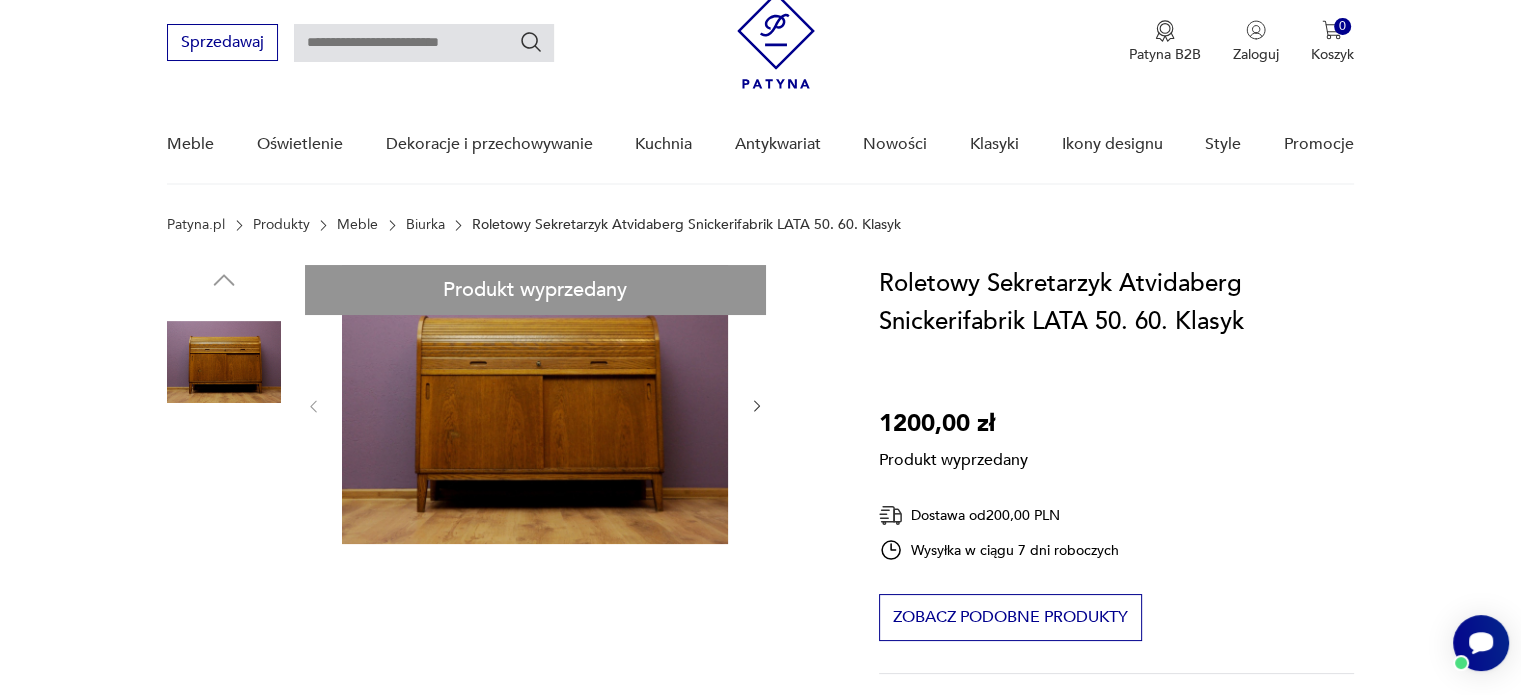 scroll, scrollTop: 100, scrollLeft: 0, axis: vertical 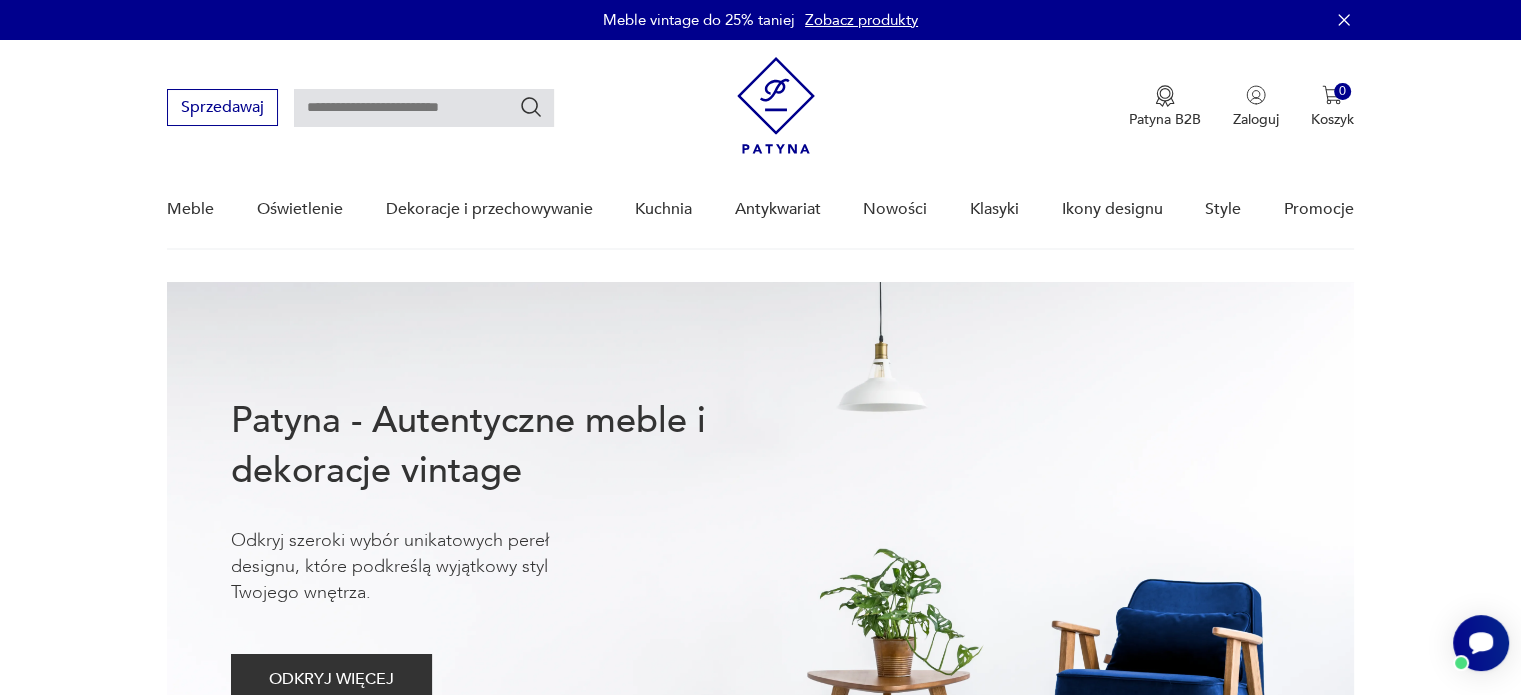 click at bounding box center (424, 108) 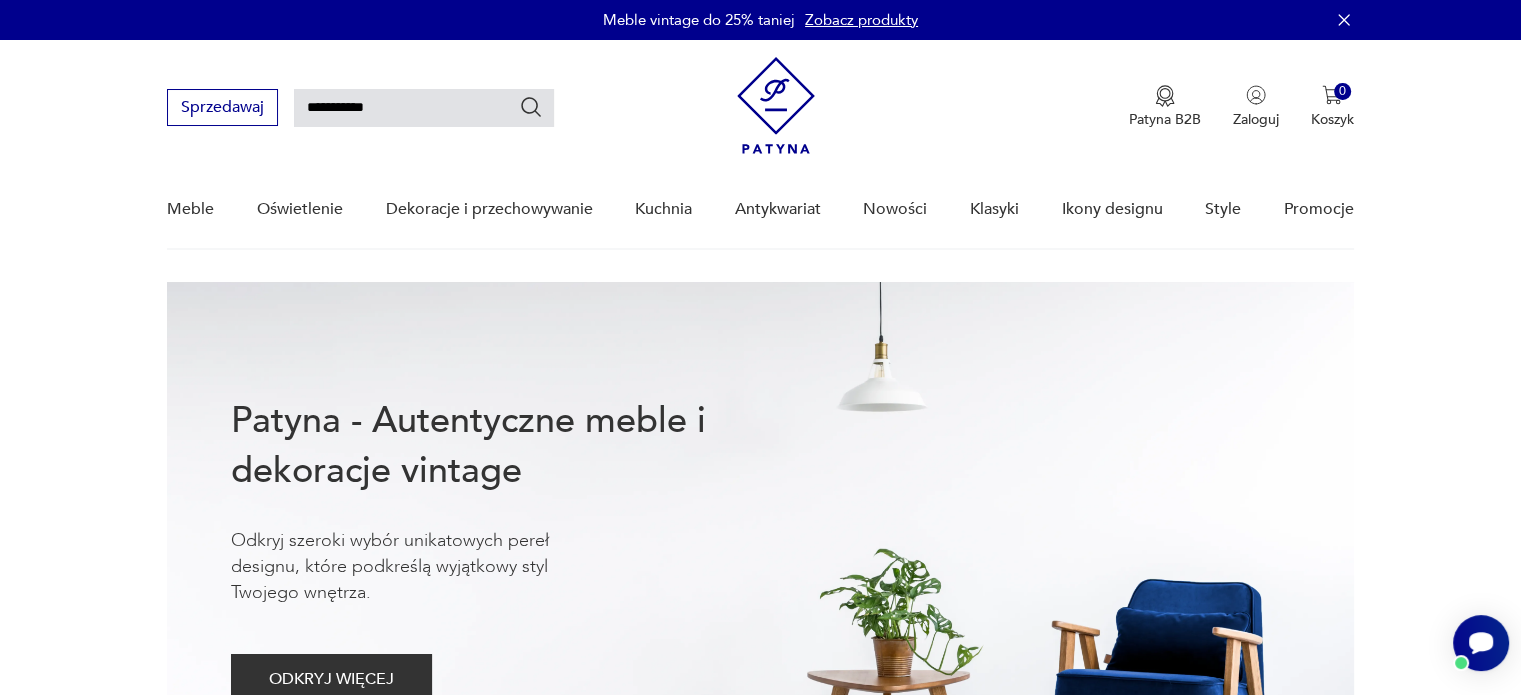 type on "**********" 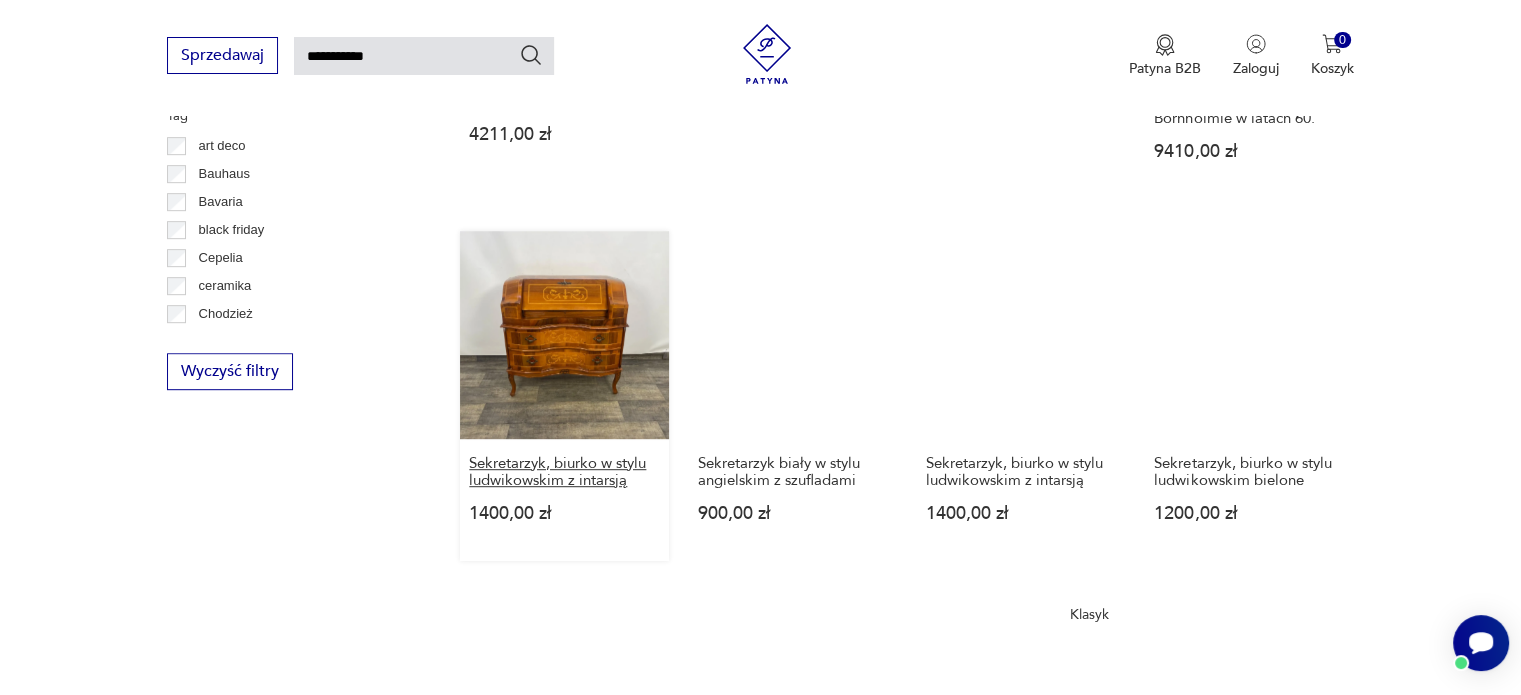 scroll, scrollTop: 1071, scrollLeft: 0, axis: vertical 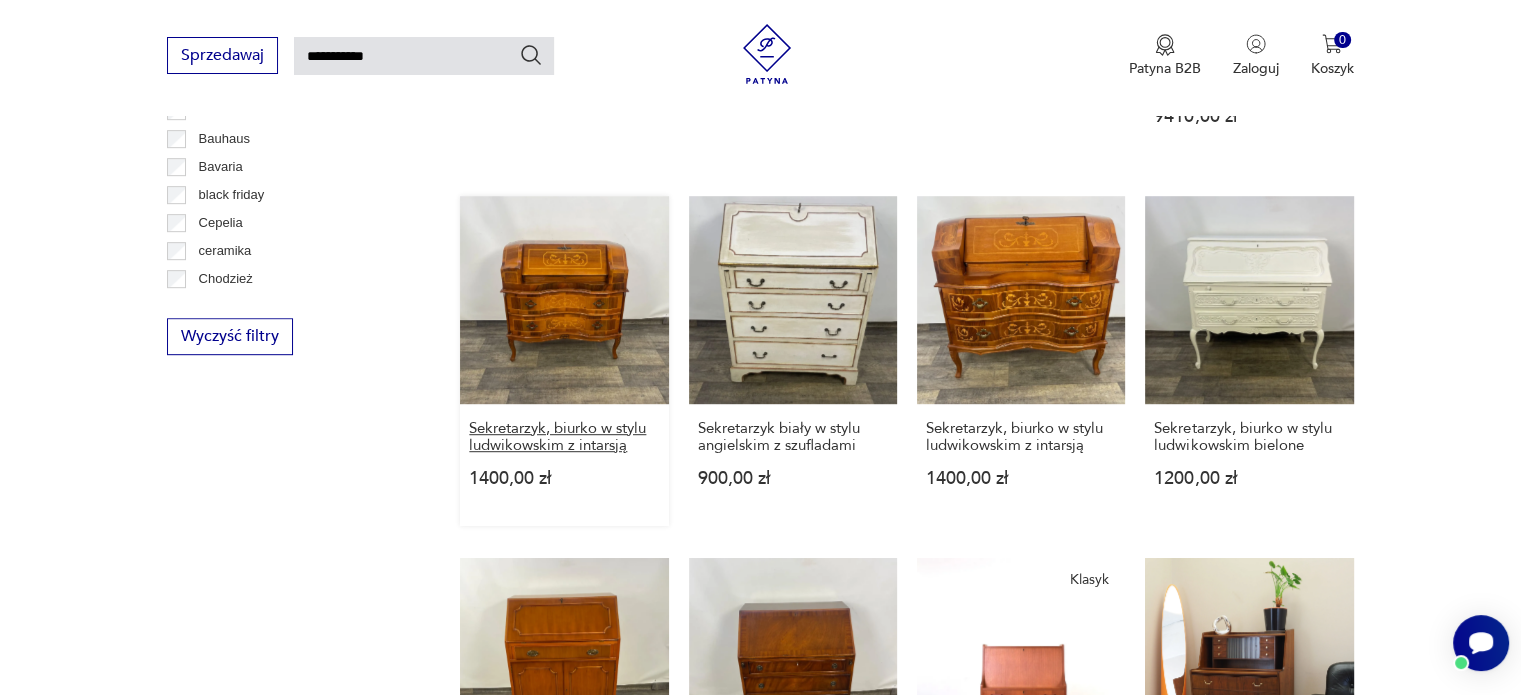 click on "Sekretarzyk, biurko w stylu ludwikowskim z intarsją" at bounding box center (564, 437) 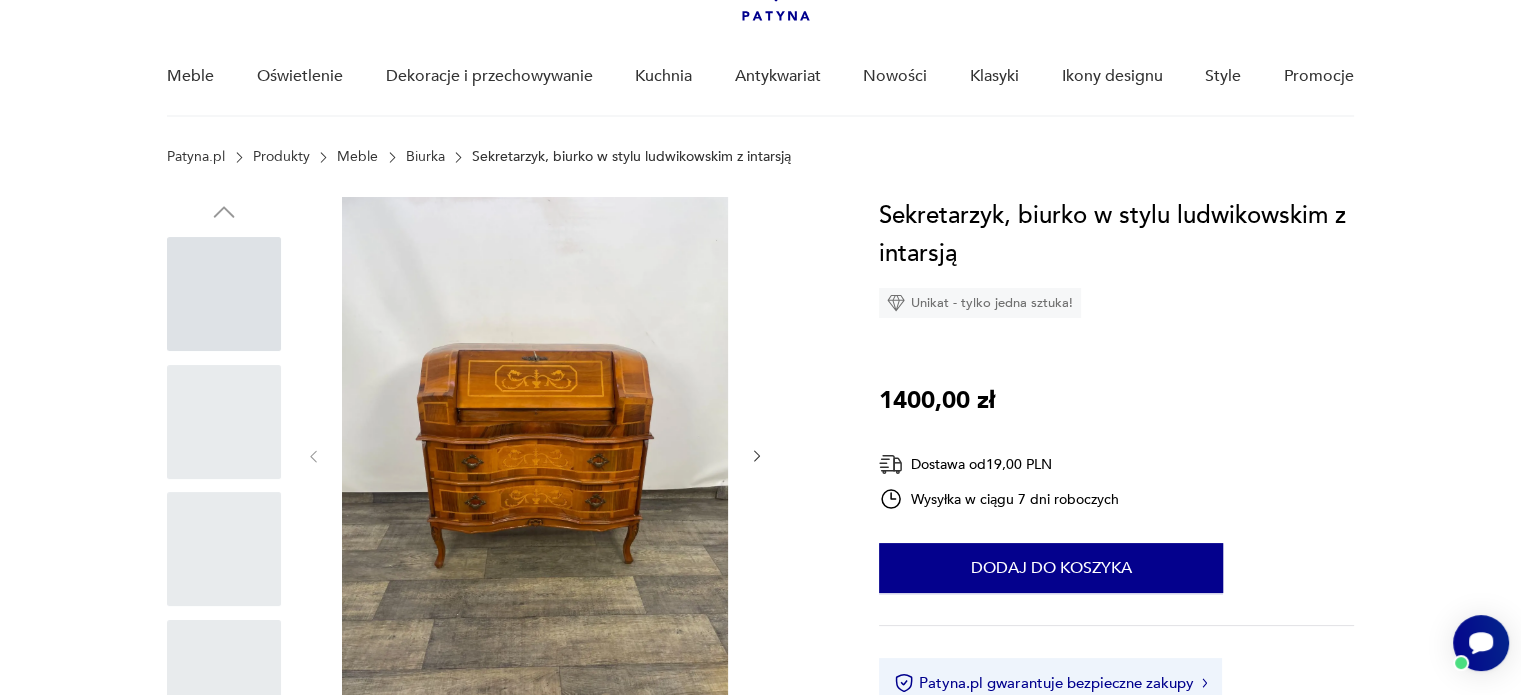 scroll, scrollTop: 0, scrollLeft: 0, axis: both 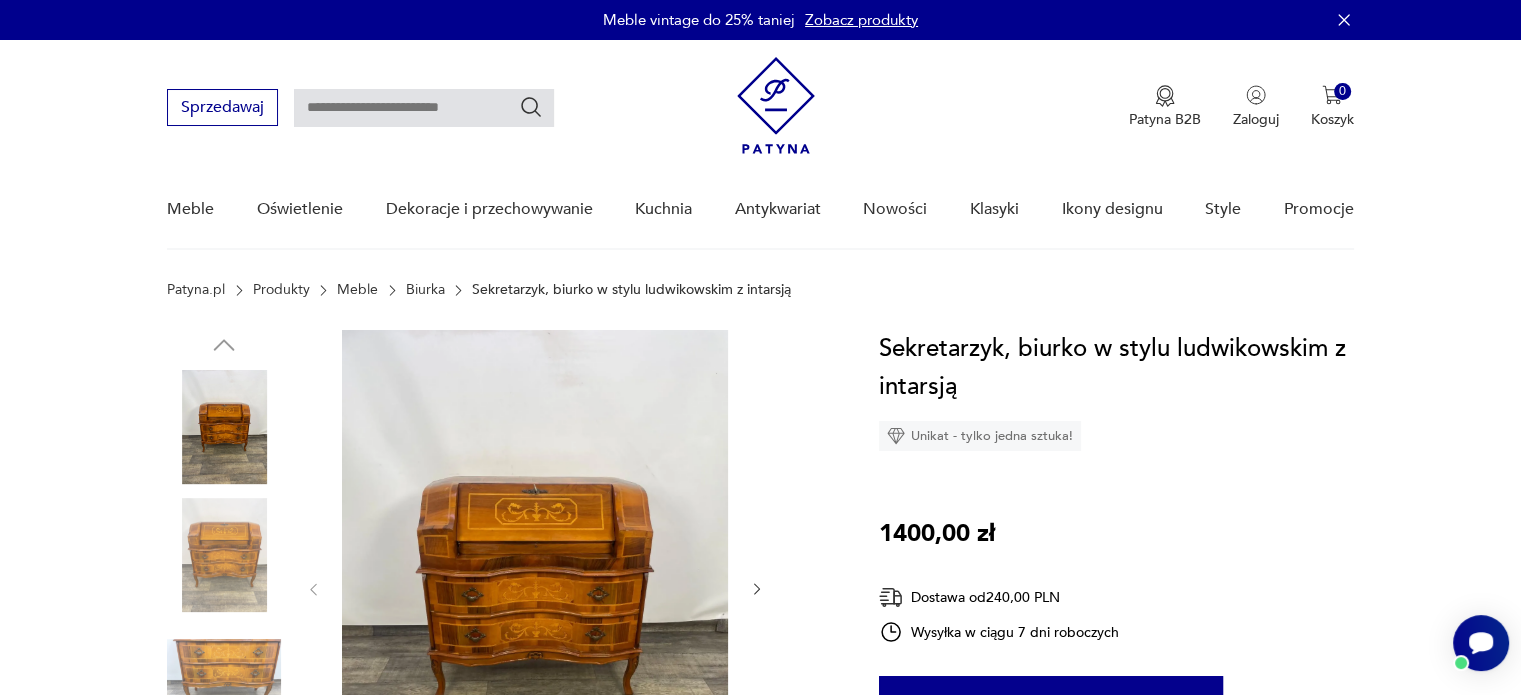 type on "**********" 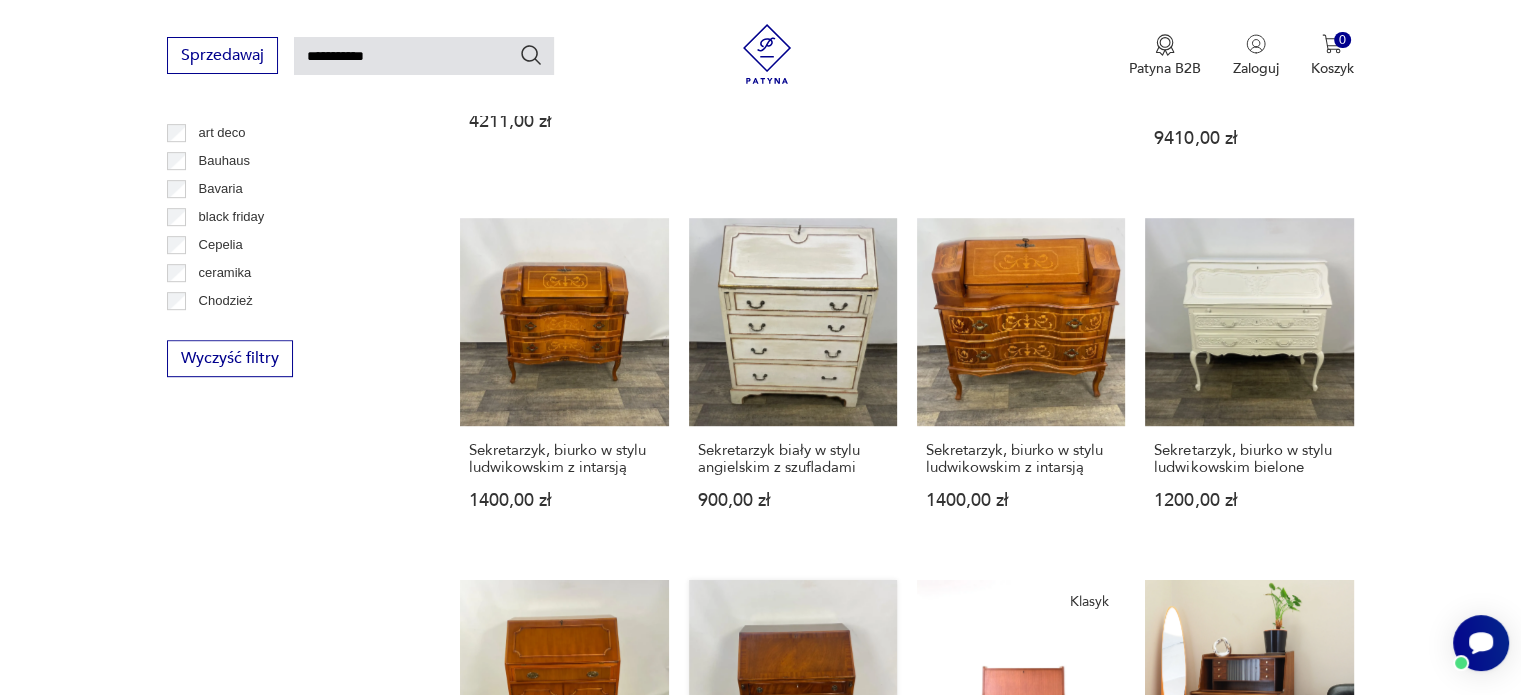 scroll, scrollTop: 1026, scrollLeft: 0, axis: vertical 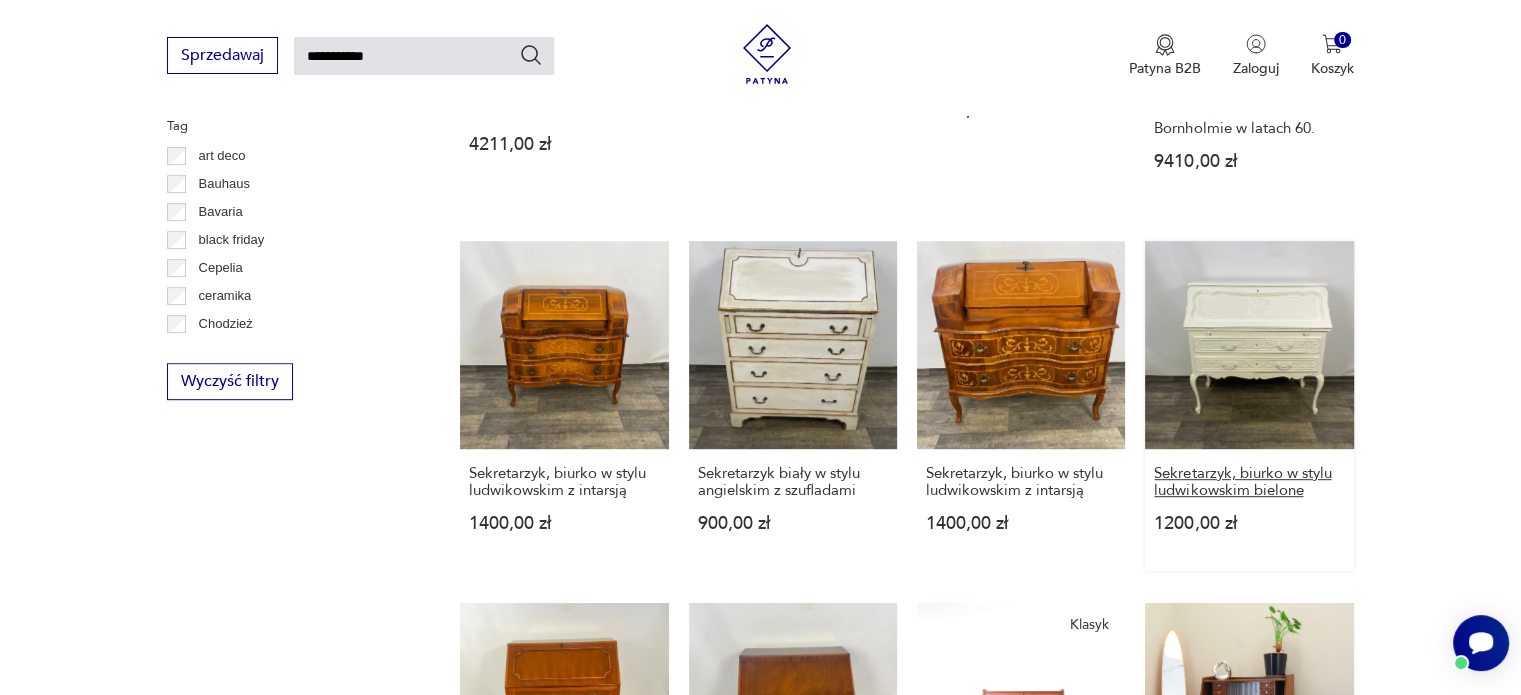 click on "Sekretarzyk, biurko w stylu ludwikowskim bielone" at bounding box center [1249, 482] 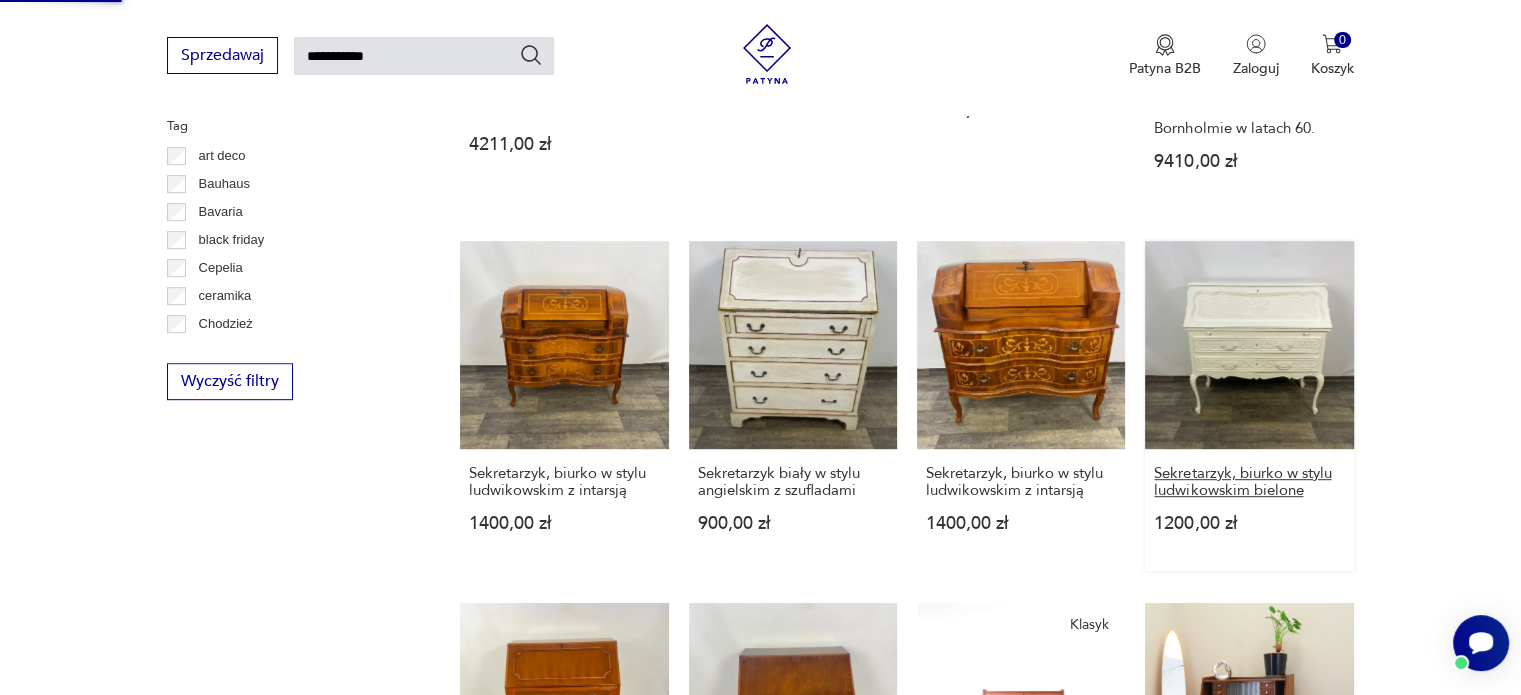 type 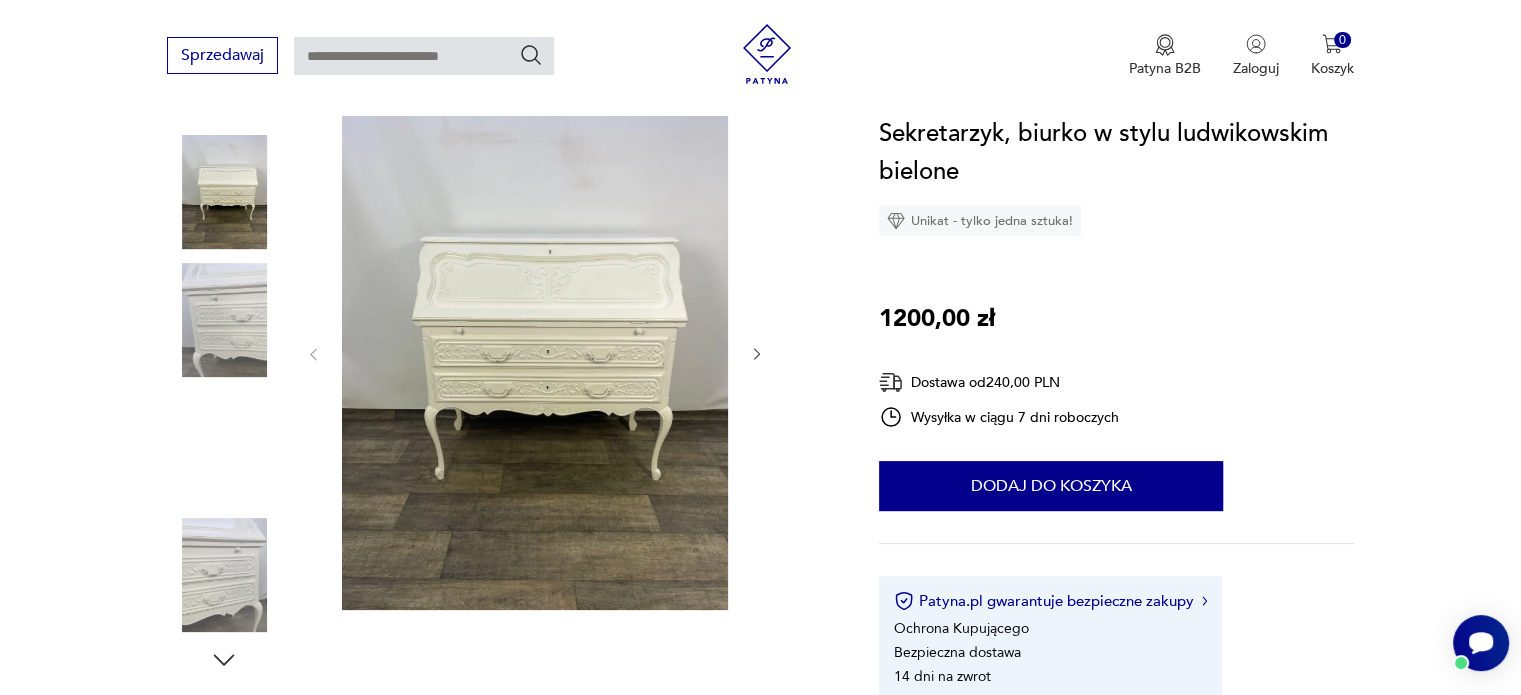 scroll, scrollTop: 100, scrollLeft: 0, axis: vertical 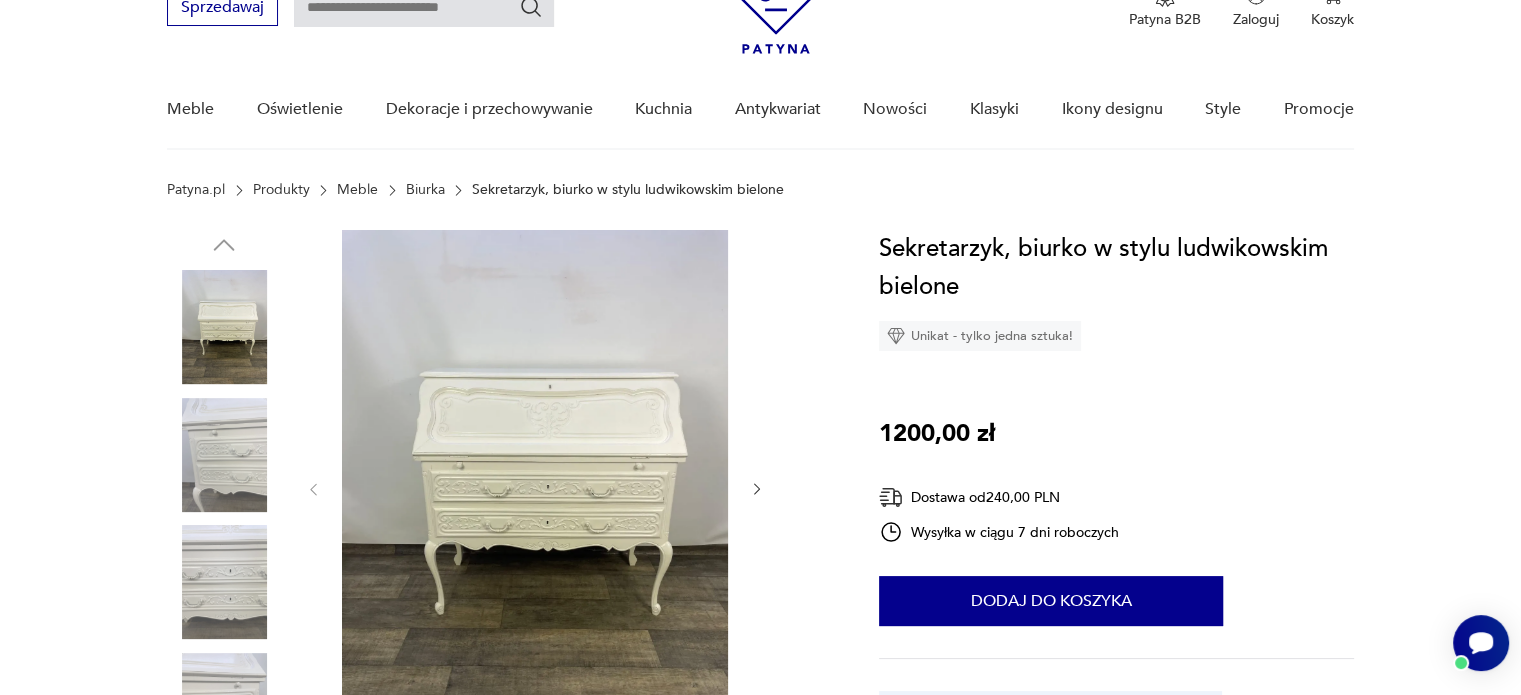 type on "**********" 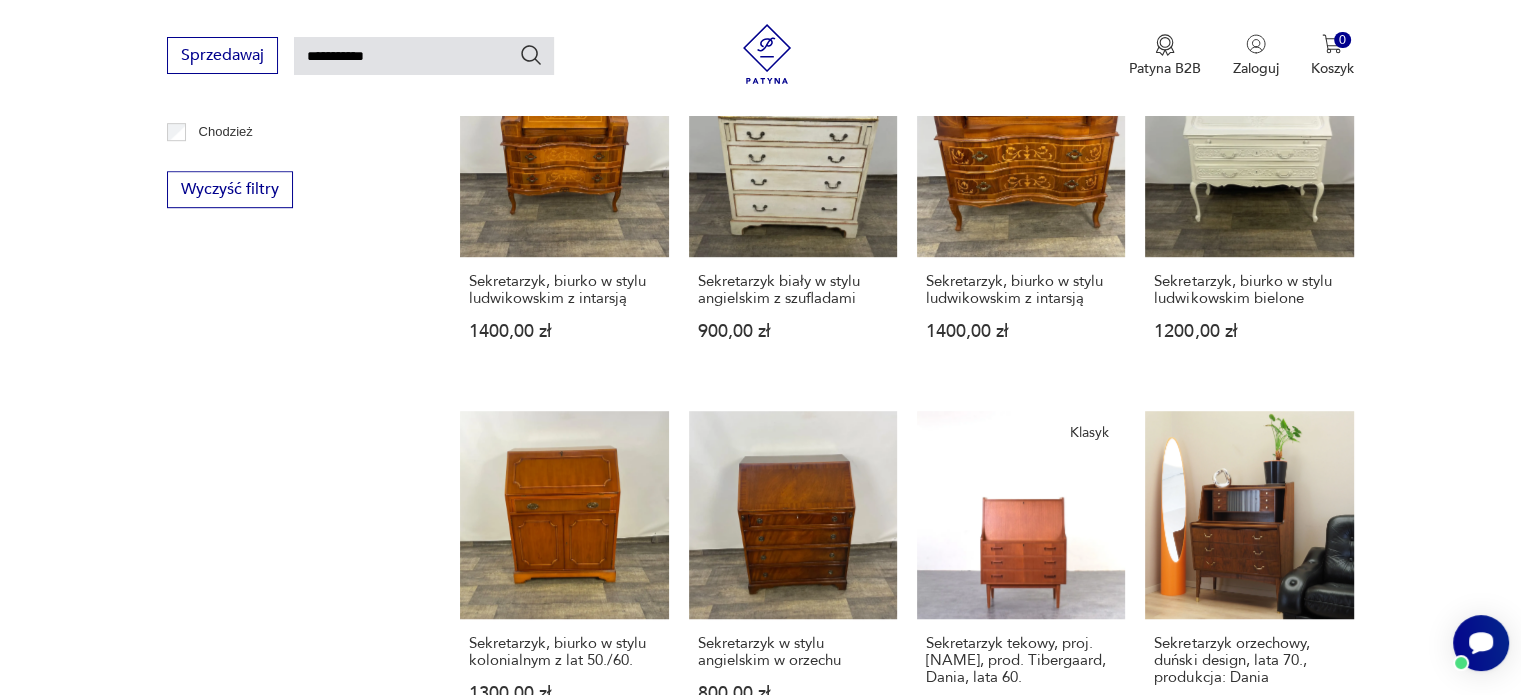 scroll, scrollTop: 1426, scrollLeft: 0, axis: vertical 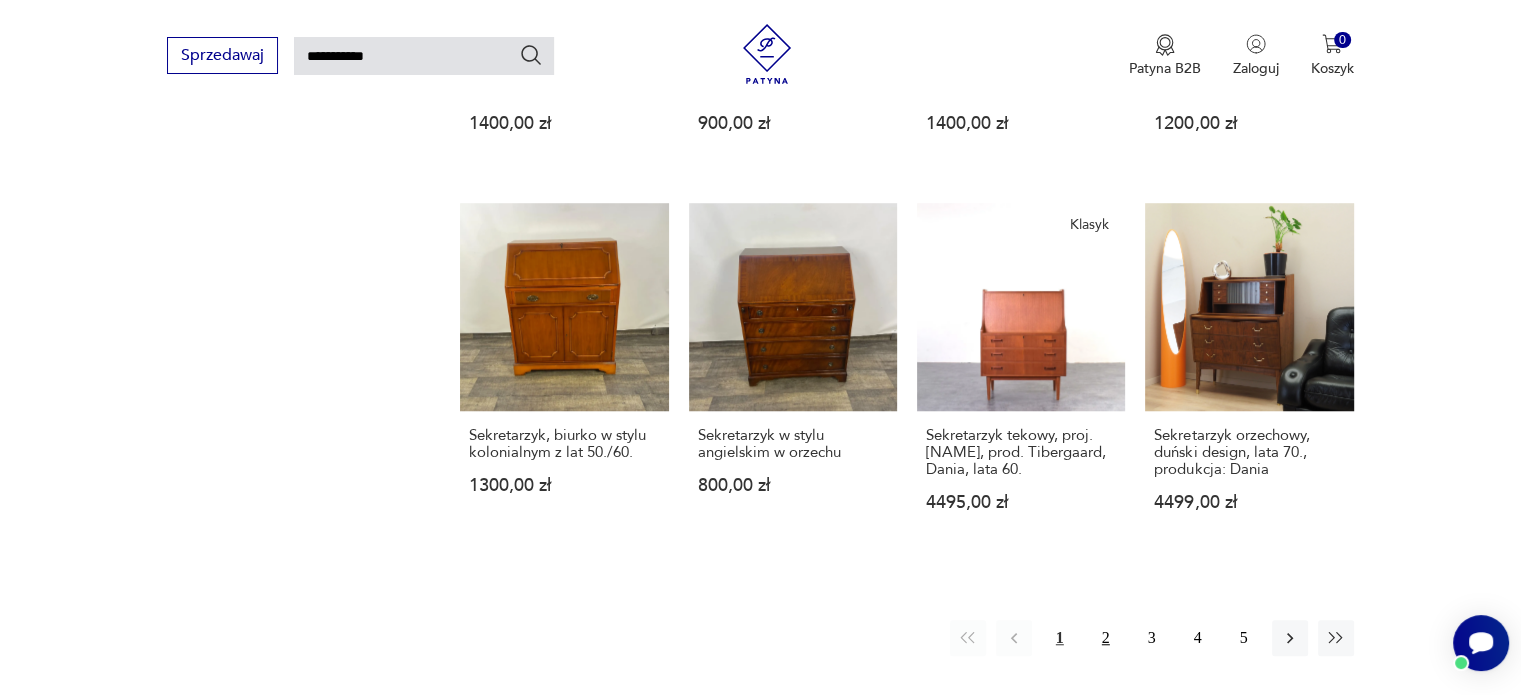 click on "2" at bounding box center (1106, 638) 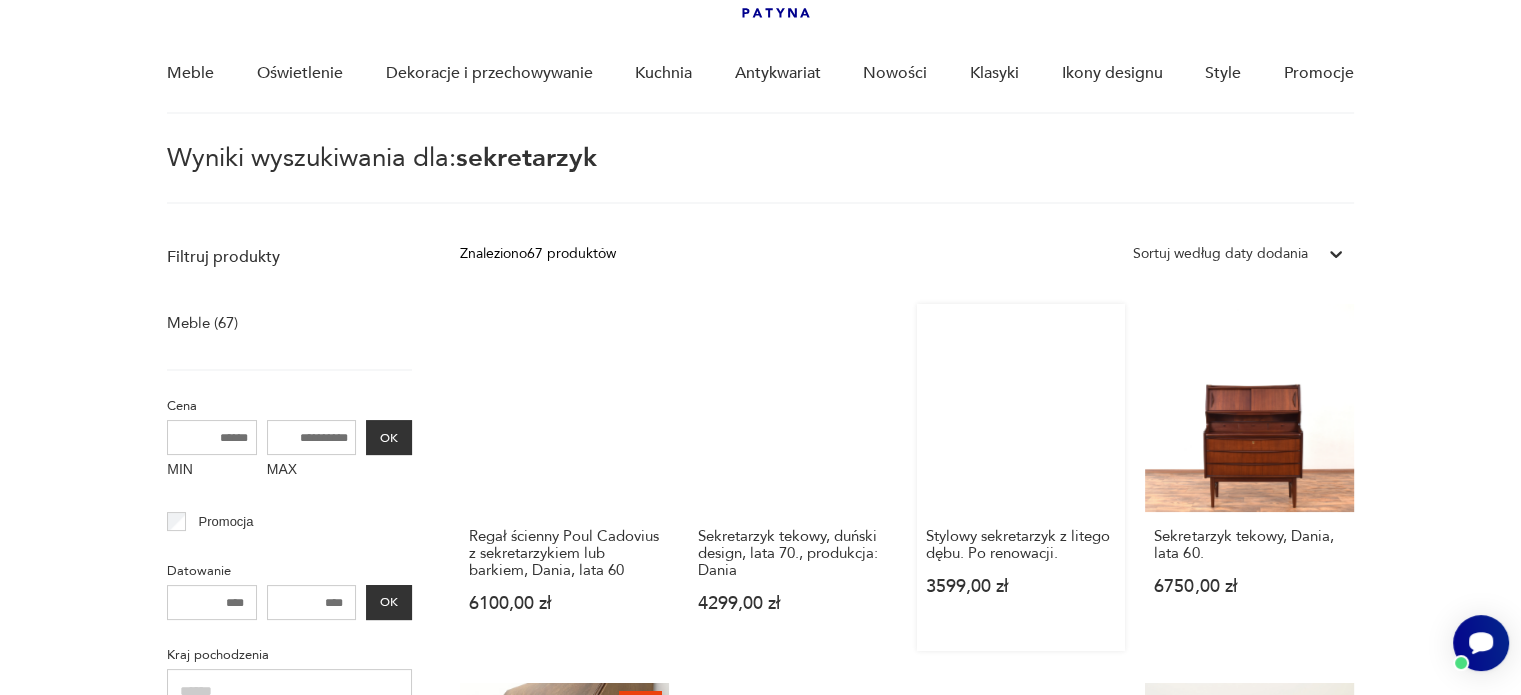 scroll, scrollTop: 171, scrollLeft: 0, axis: vertical 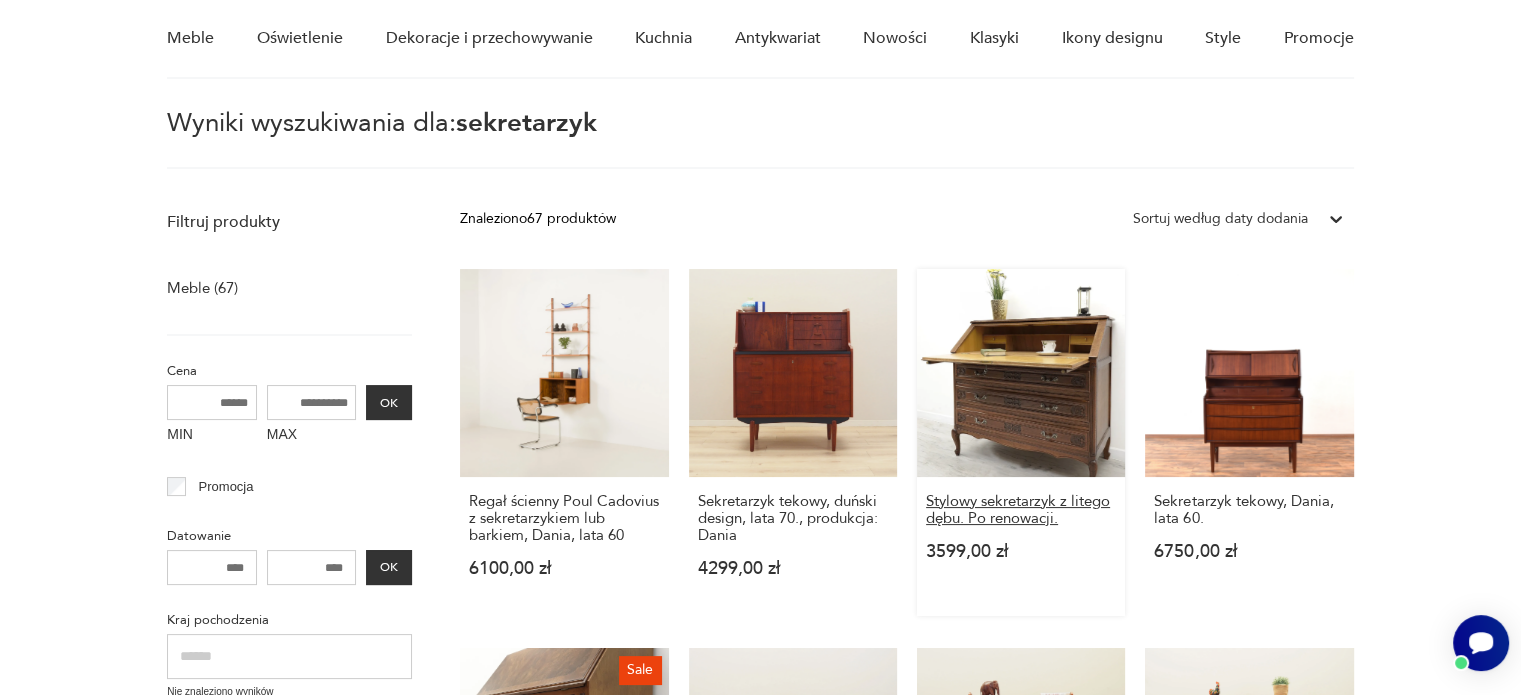 click on "Stylowy sekretarzyk z litego dębu. Po renowacji." at bounding box center [1021, 510] 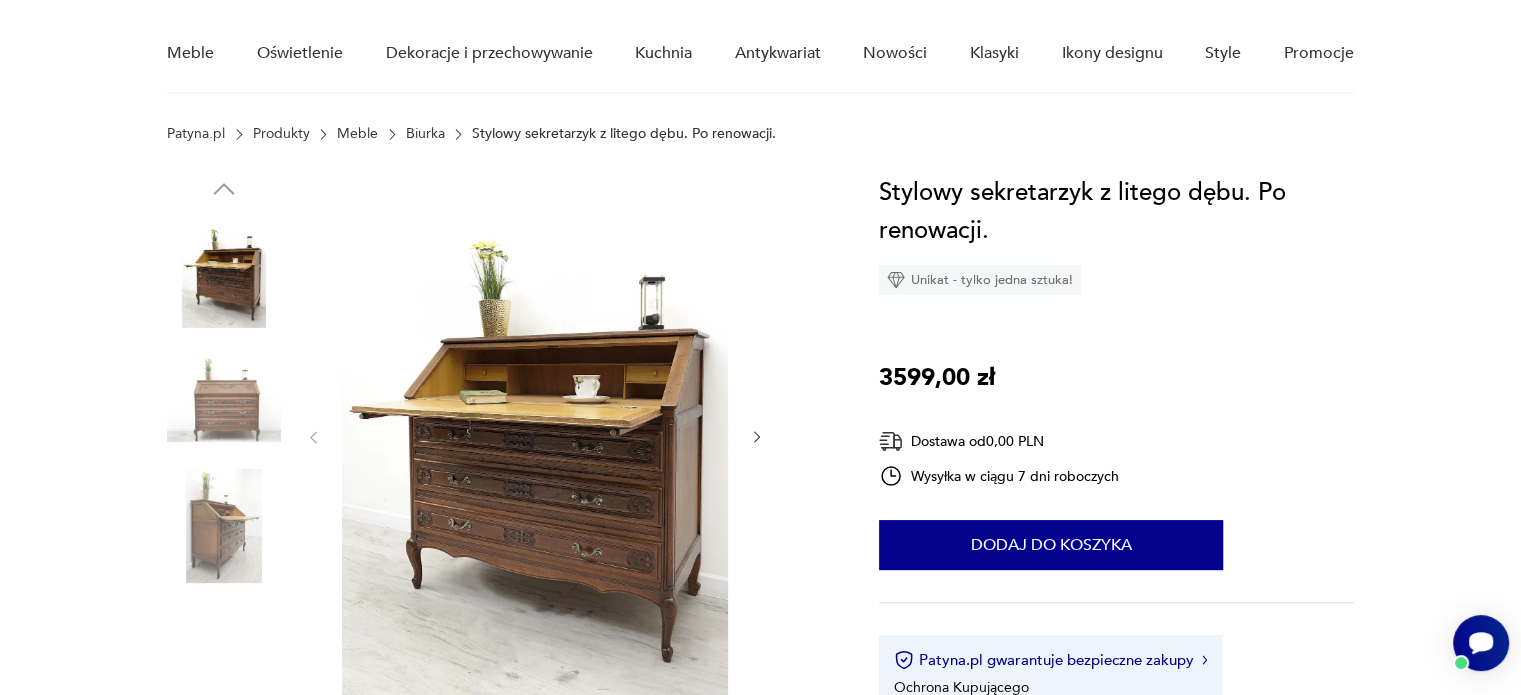 scroll, scrollTop: 200, scrollLeft: 0, axis: vertical 